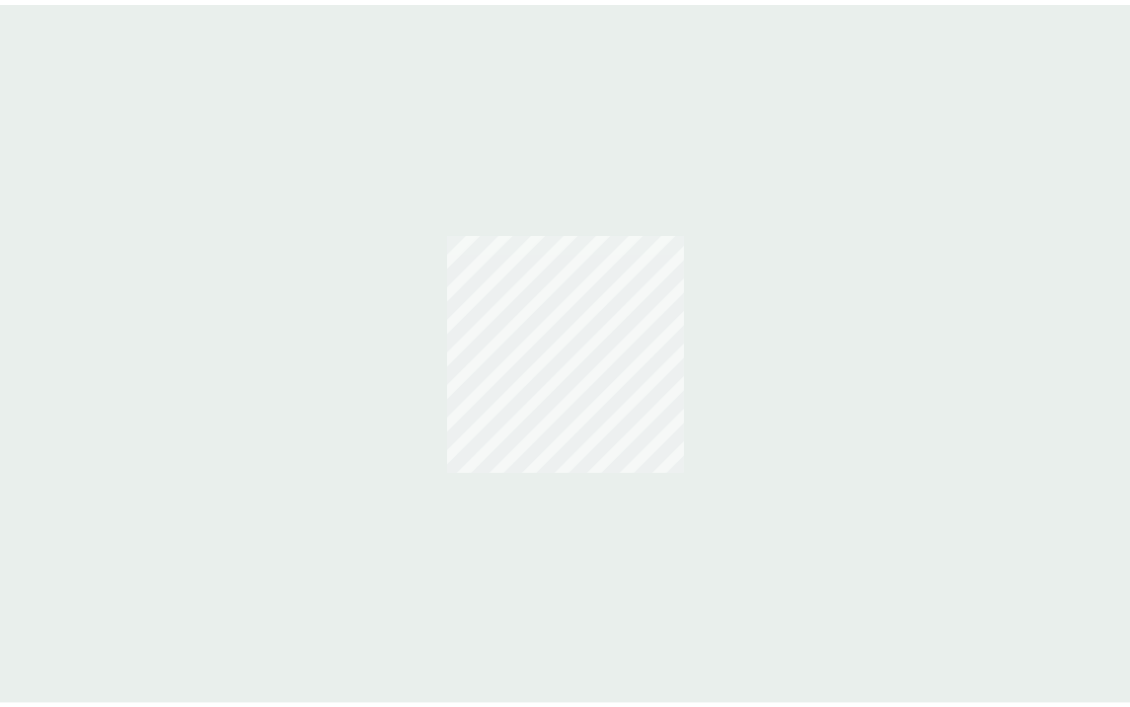 scroll, scrollTop: 0, scrollLeft: 0, axis: both 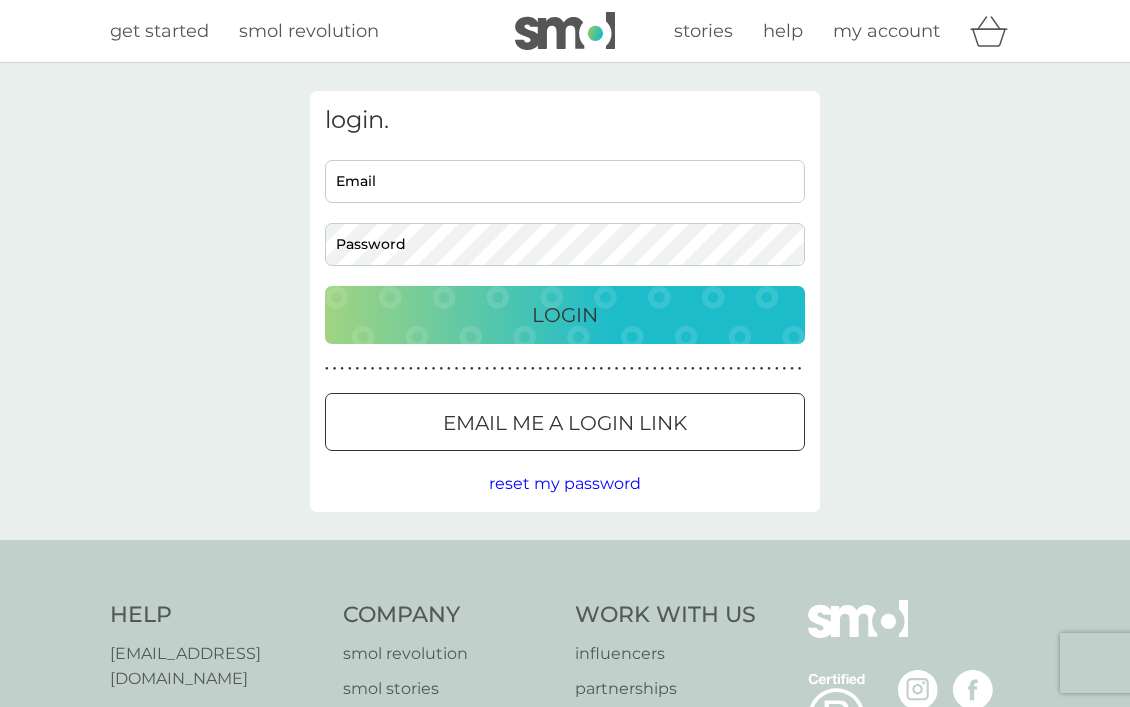 click on "Email" at bounding box center [565, 181] 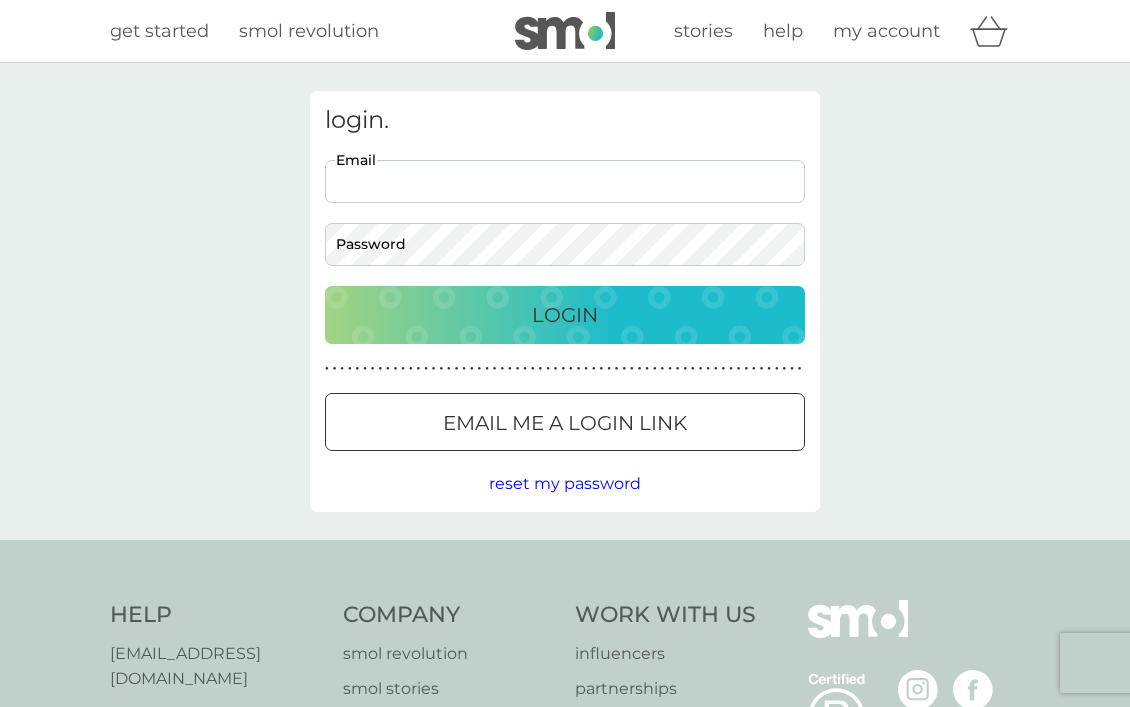 scroll, scrollTop: 0, scrollLeft: 0, axis: both 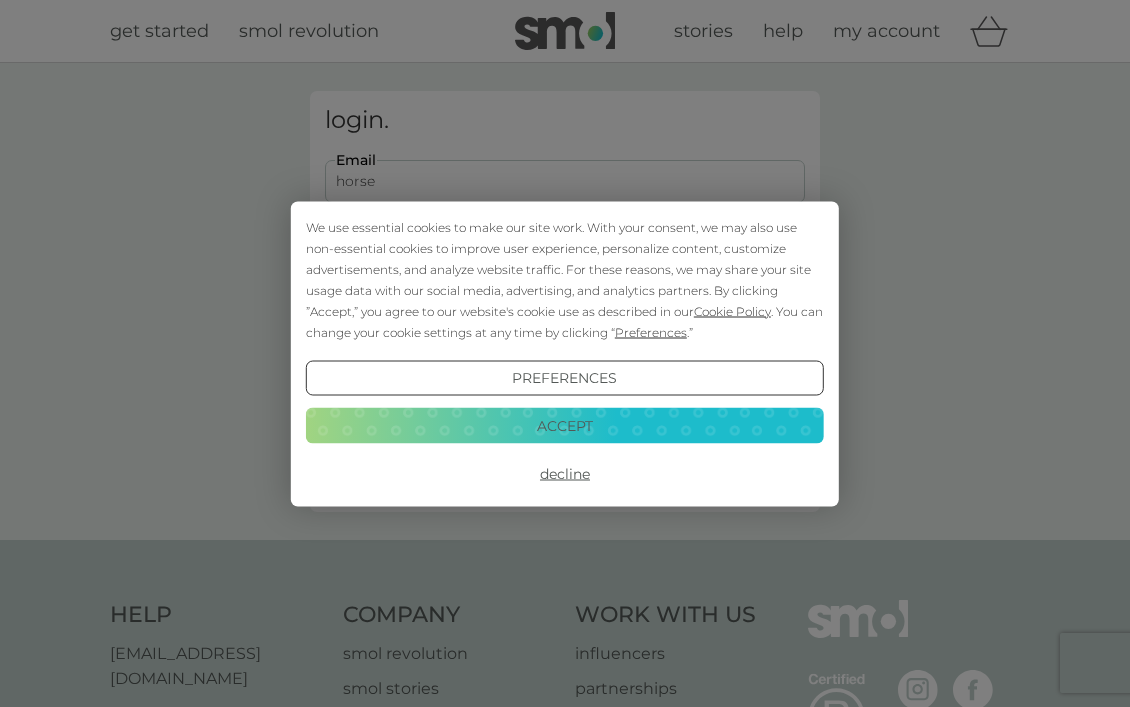 type on "horsefield261@gmail.com" 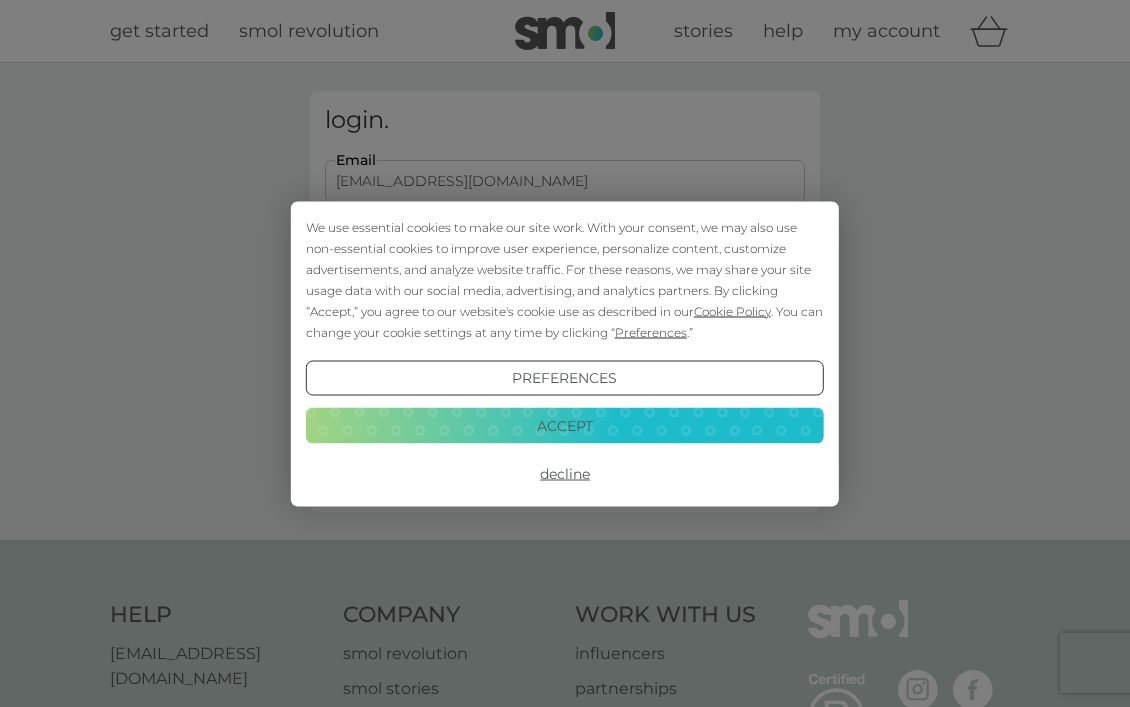 click on "Decline" at bounding box center (565, 474) 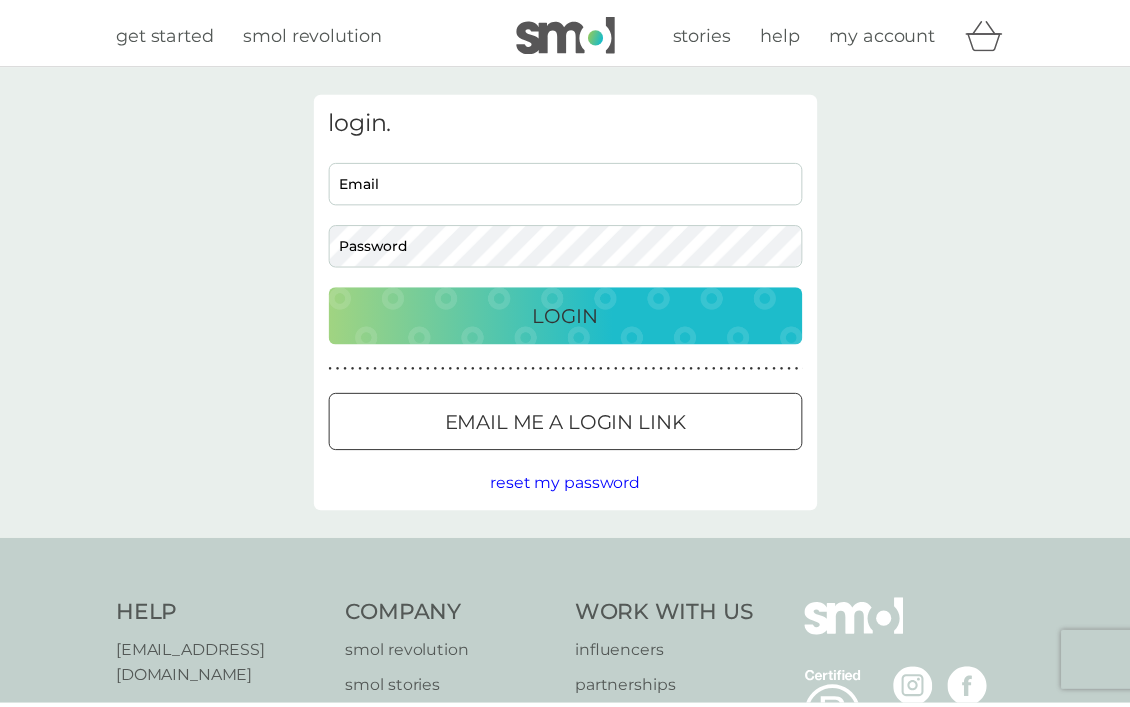 scroll, scrollTop: 0, scrollLeft: 0, axis: both 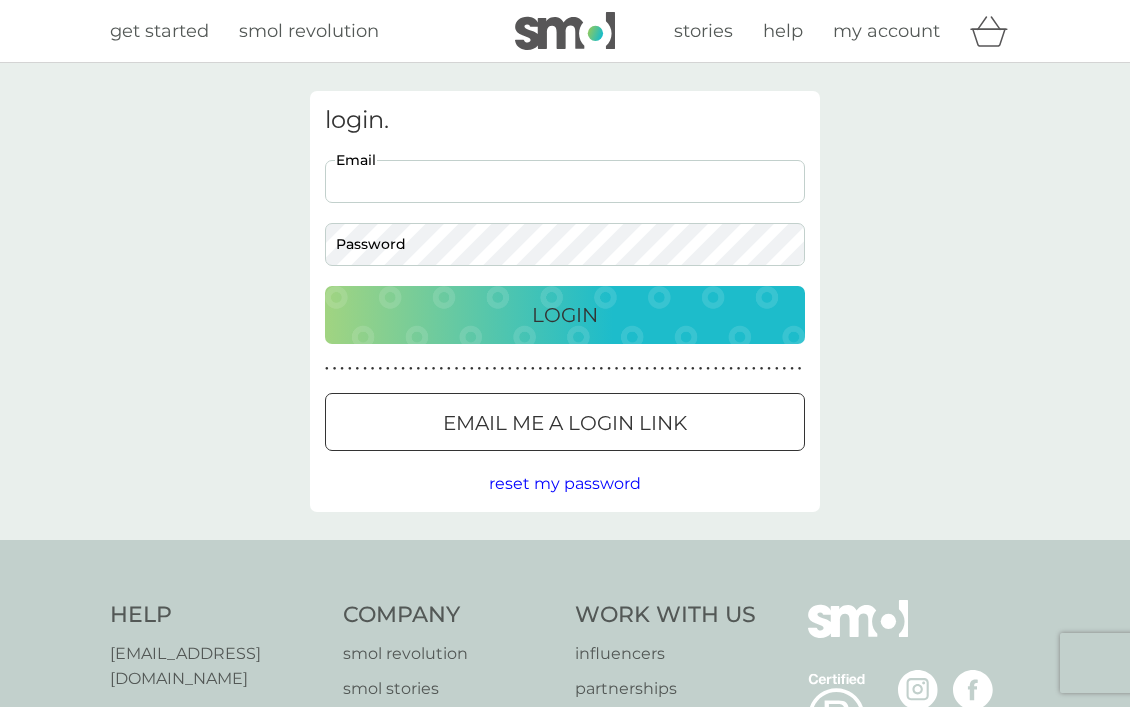 click on "Email" at bounding box center [565, 181] 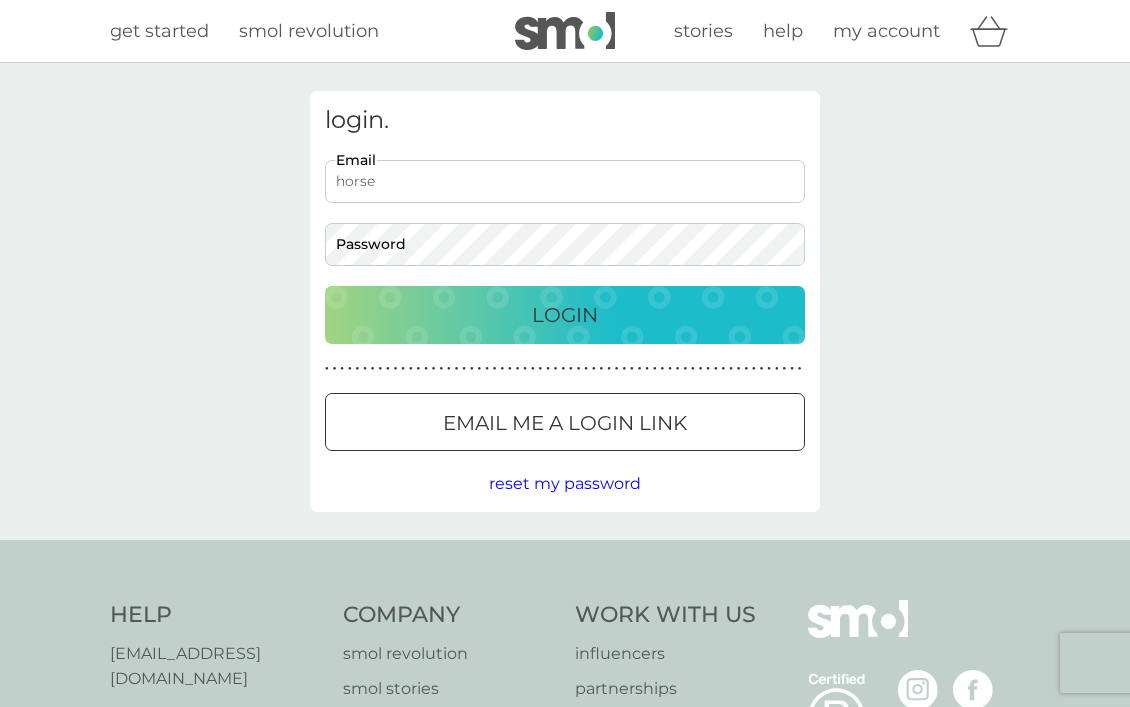 type on "horsefield261@gmail.com" 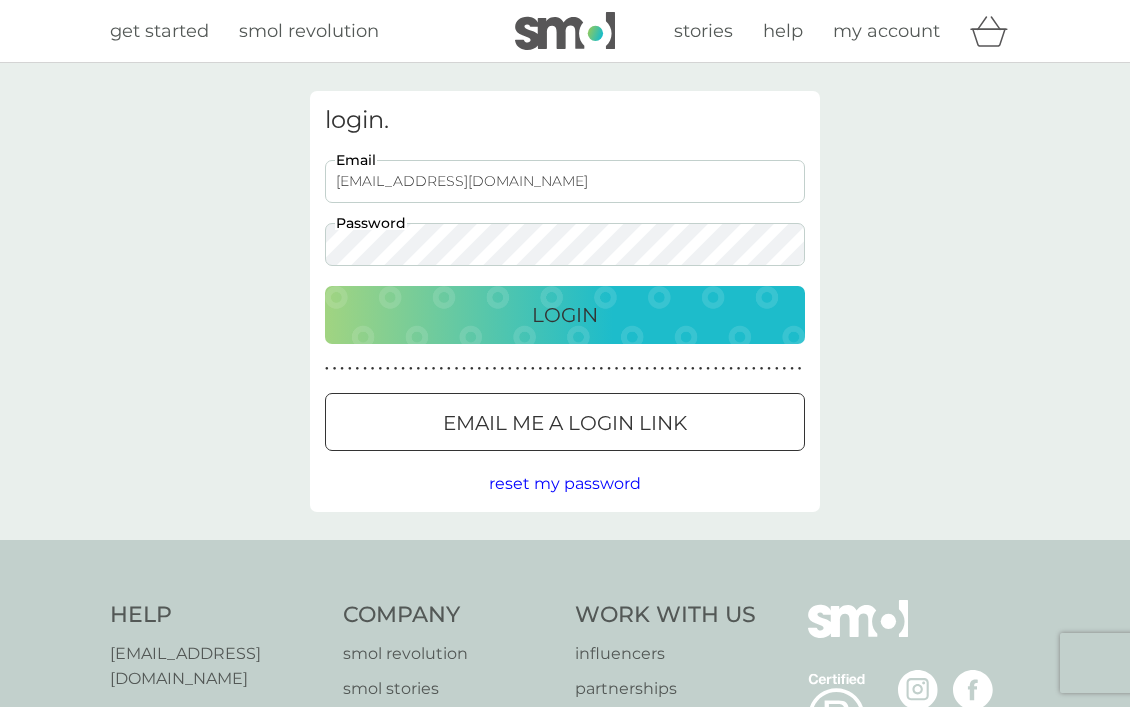 click on "Login" at bounding box center (565, 315) 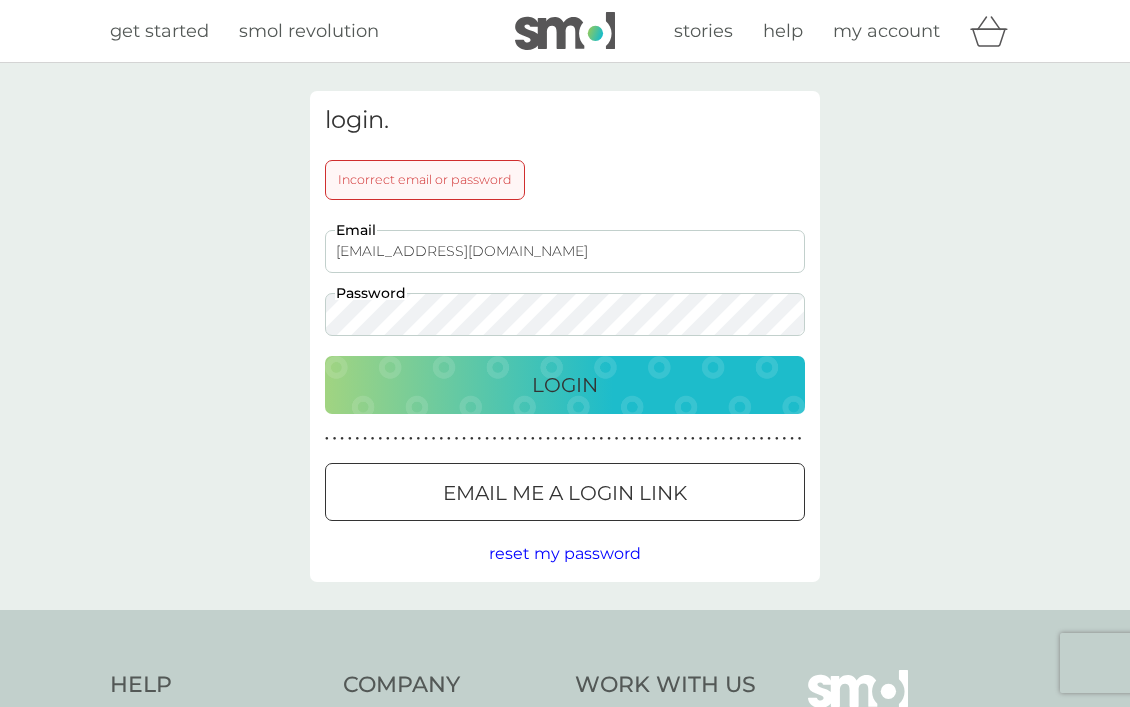 drag, startPoint x: 579, startPoint y: 488, endPoint x: 579, endPoint y: 477, distance: 11 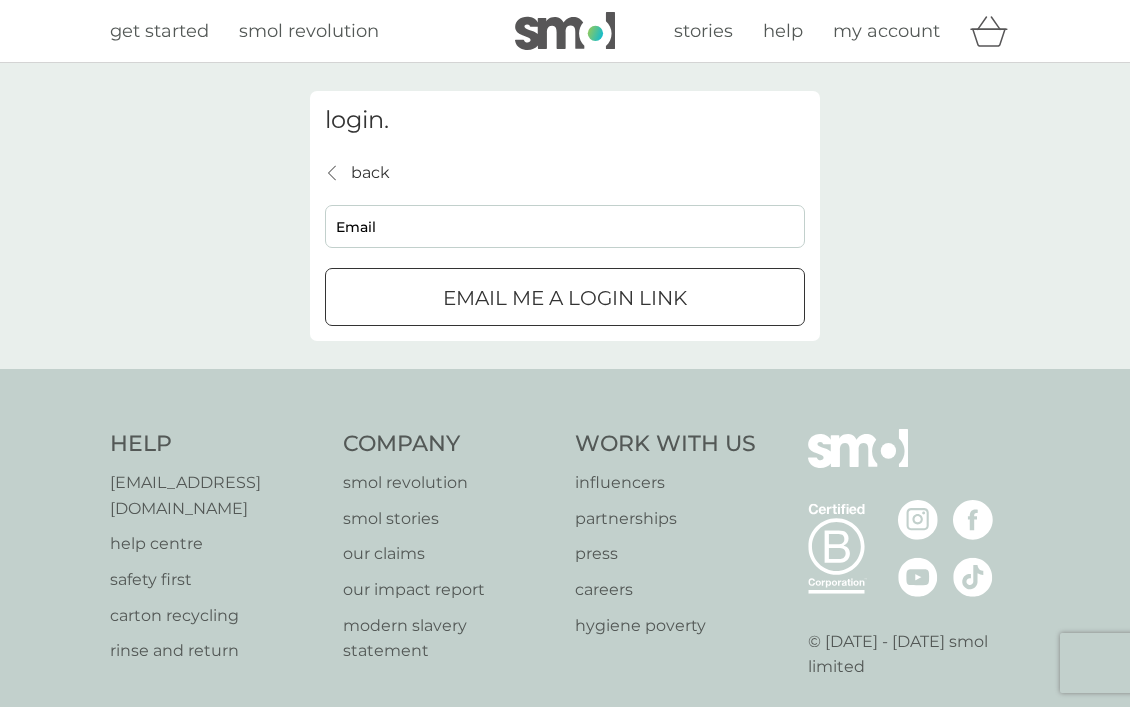 click on "Email" at bounding box center (565, 226) 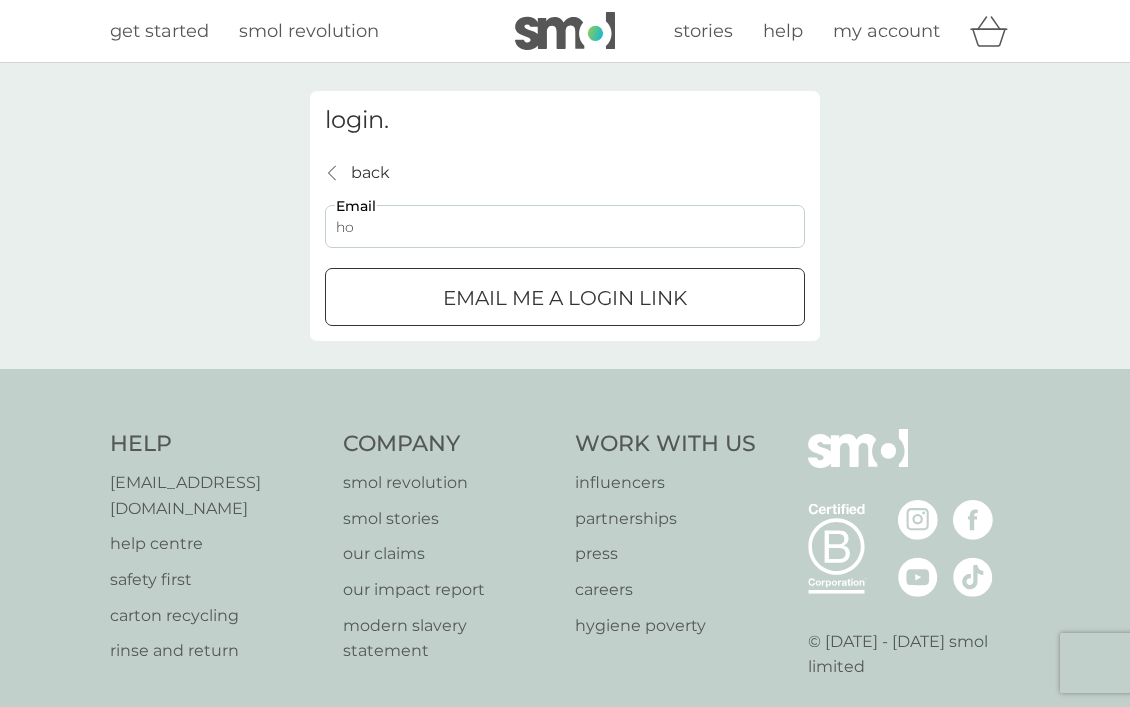 type on "horsefield261@gmail.com" 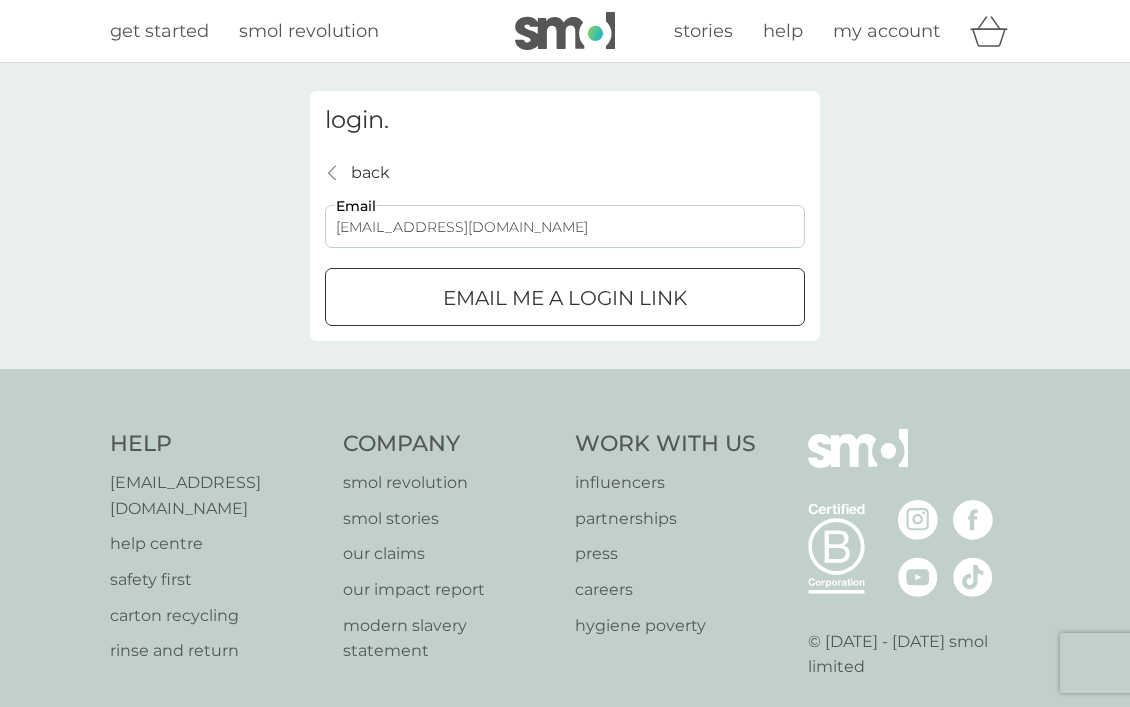 click on "Email me a login link" at bounding box center [565, 298] 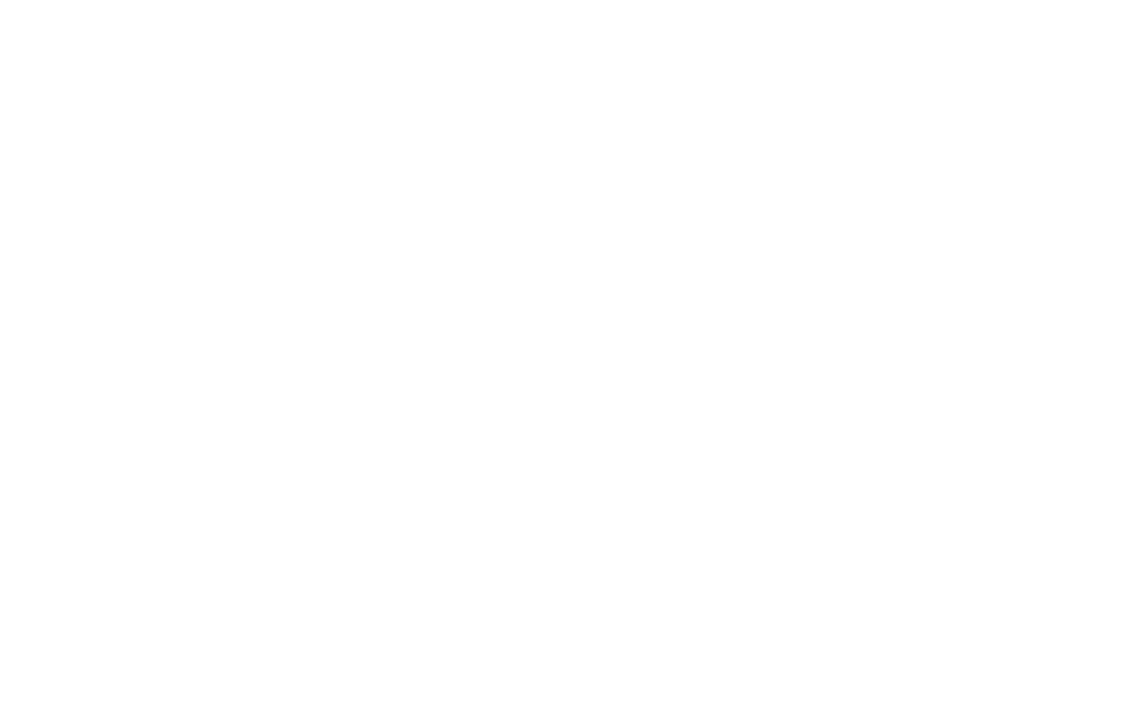 scroll, scrollTop: 0, scrollLeft: 0, axis: both 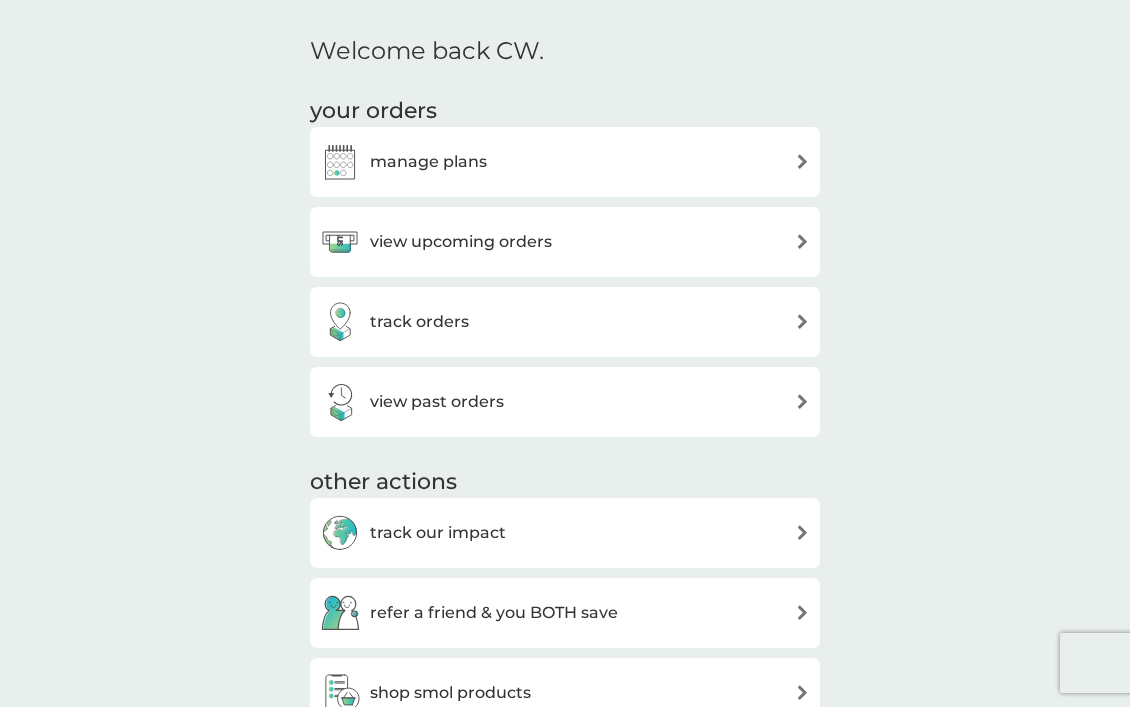 click on "manage plans" at bounding box center (565, 162) 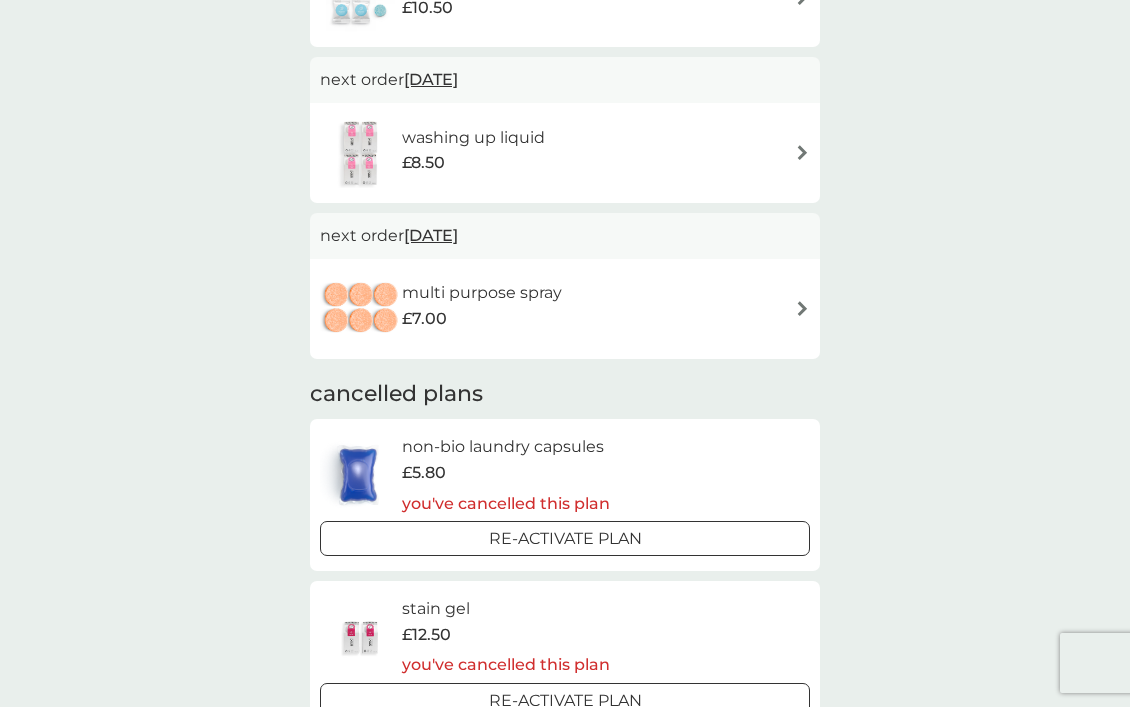scroll, scrollTop: 0, scrollLeft: 0, axis: both 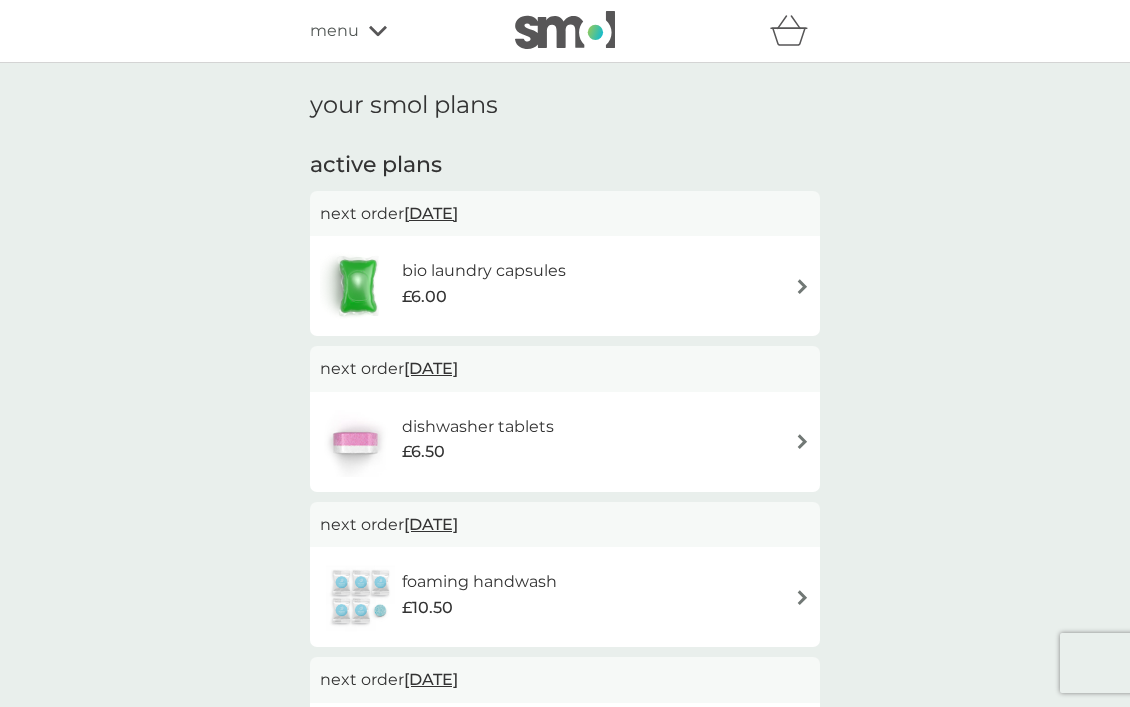 click on "bio laundry capsules £6.00" at bounding box center [565, 286] 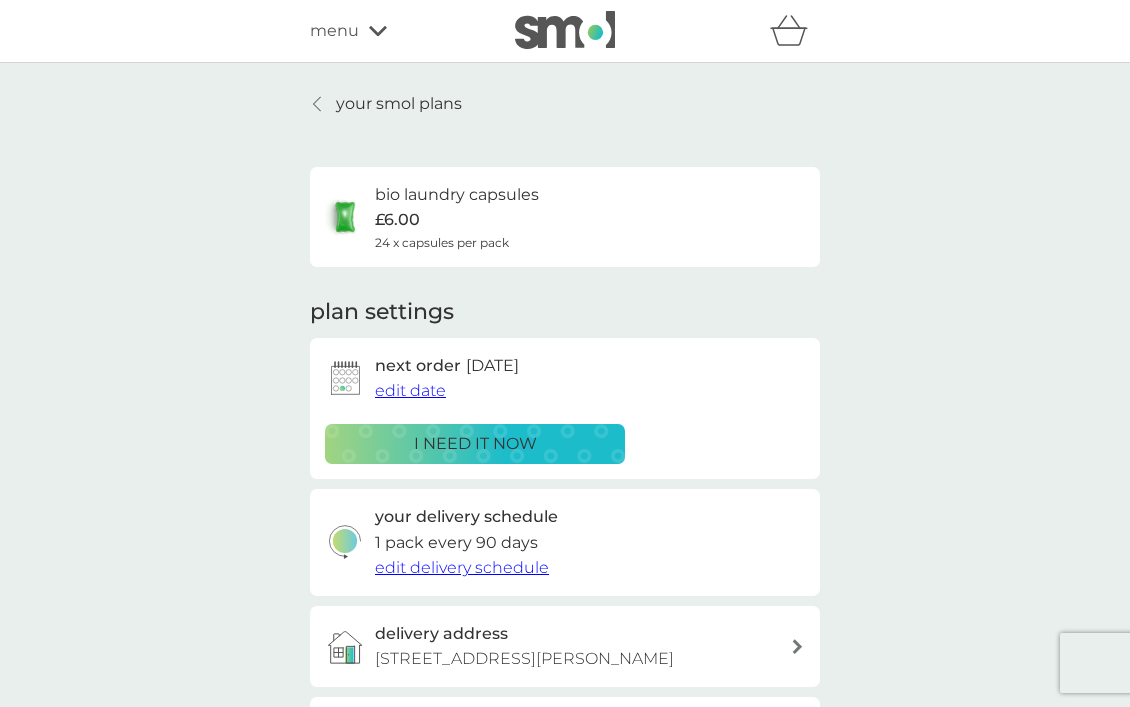 click on "edit date" at bounding box center [410, 390] 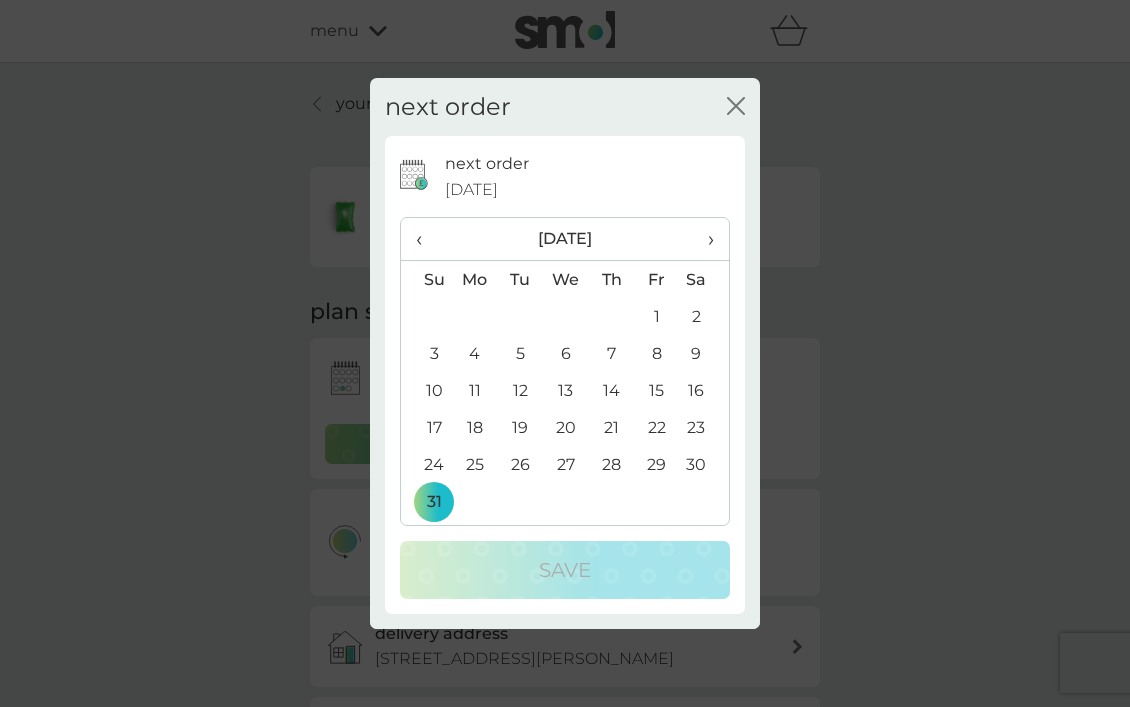 click on "‹" at bounding box center [426, 239] 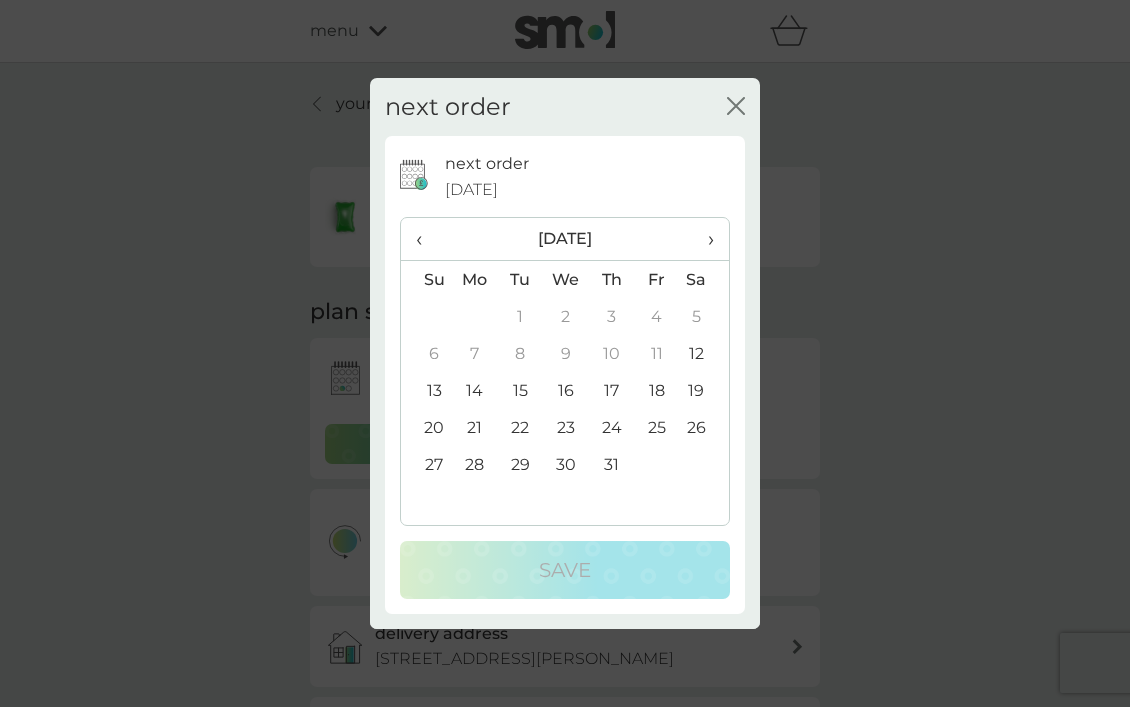 click on "14" at bounding box center (475, 390) 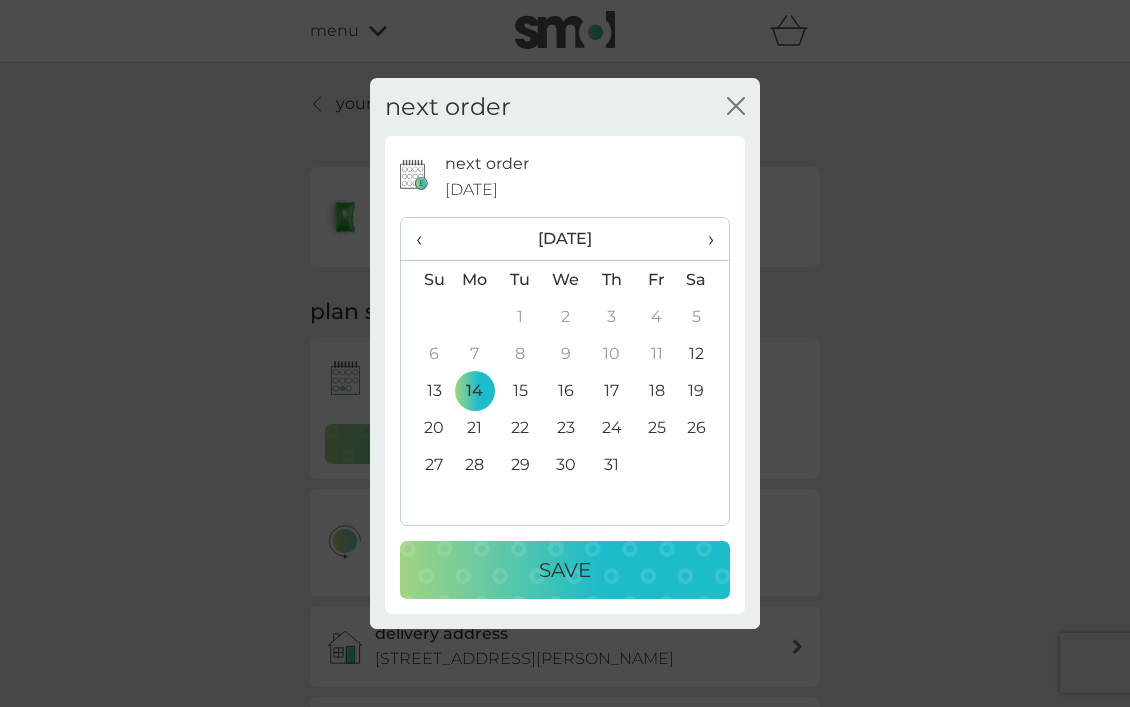 click on "Save" at bounding box center [565, 570] 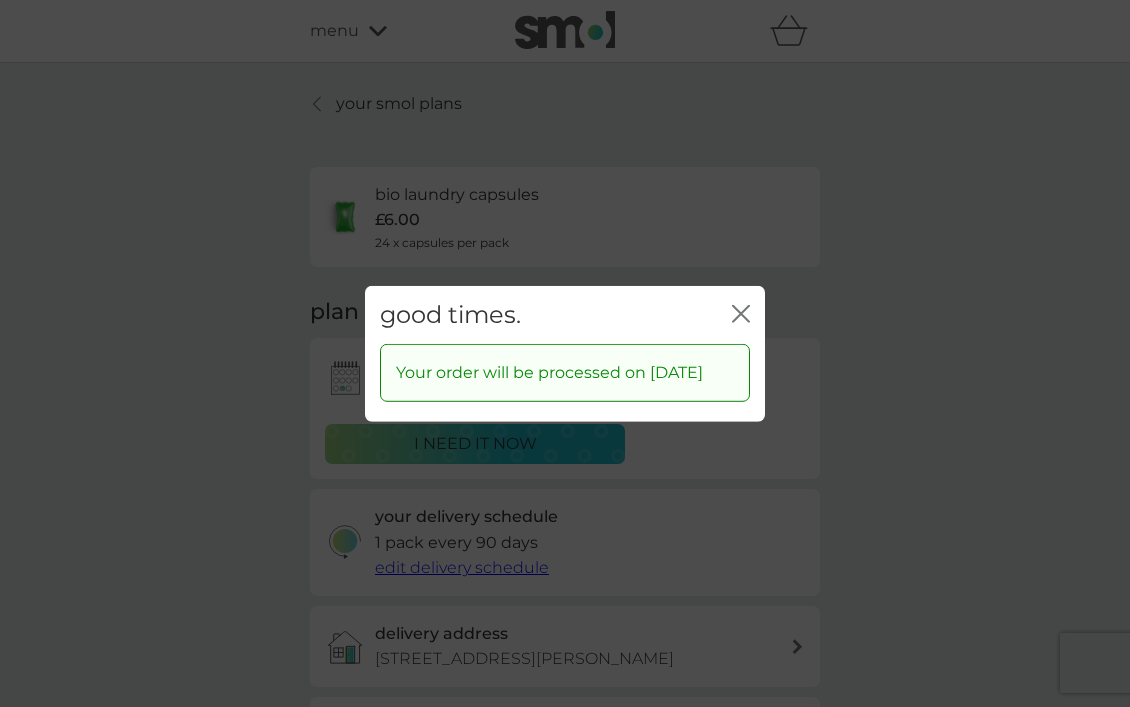 click on "close" 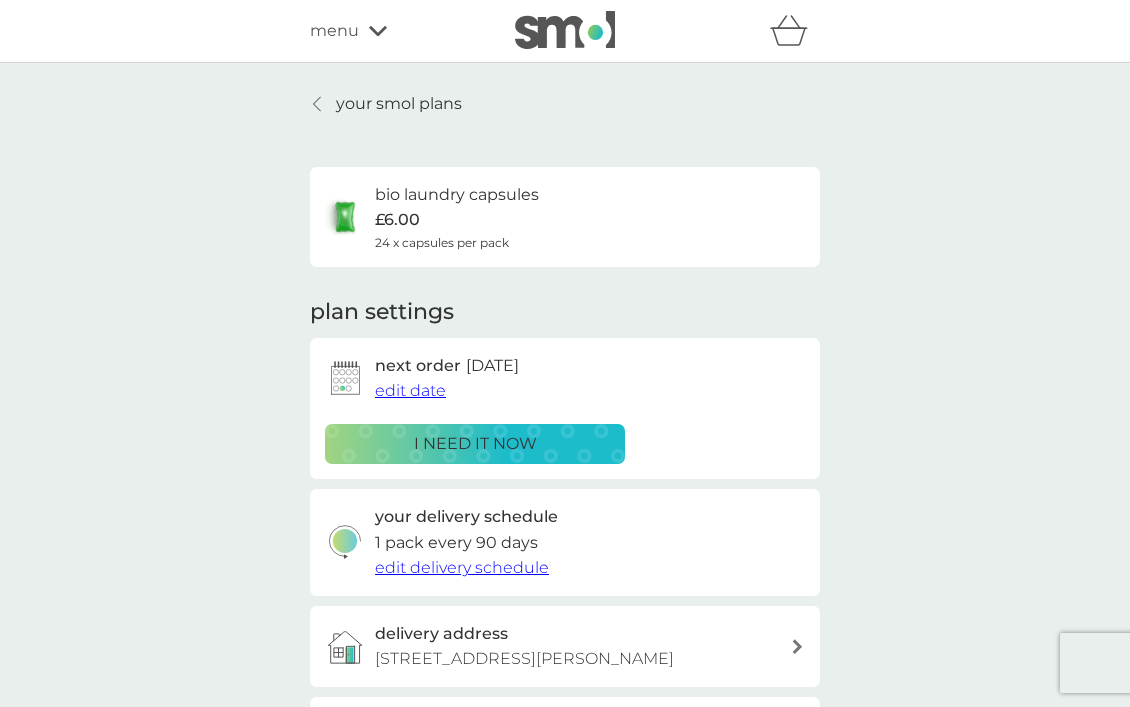 click on "your smol plans" at bounding box center (399, 104) 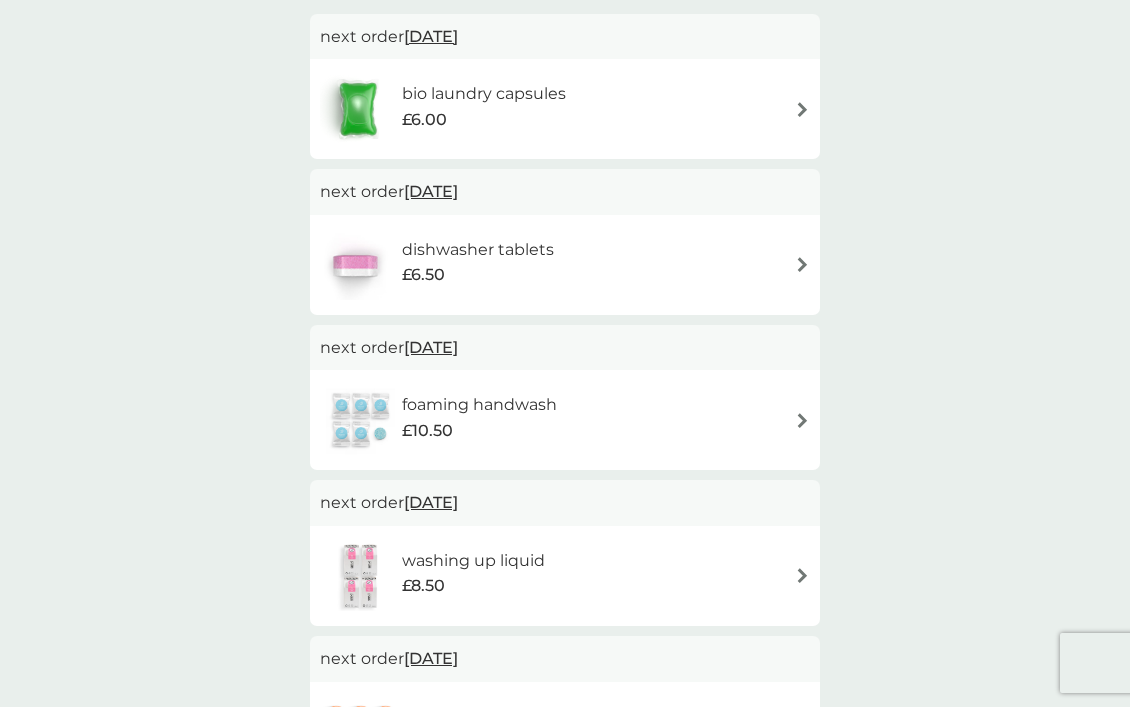 scroll, scrollTop: 200, scrollLeft: 0, axis: vertical 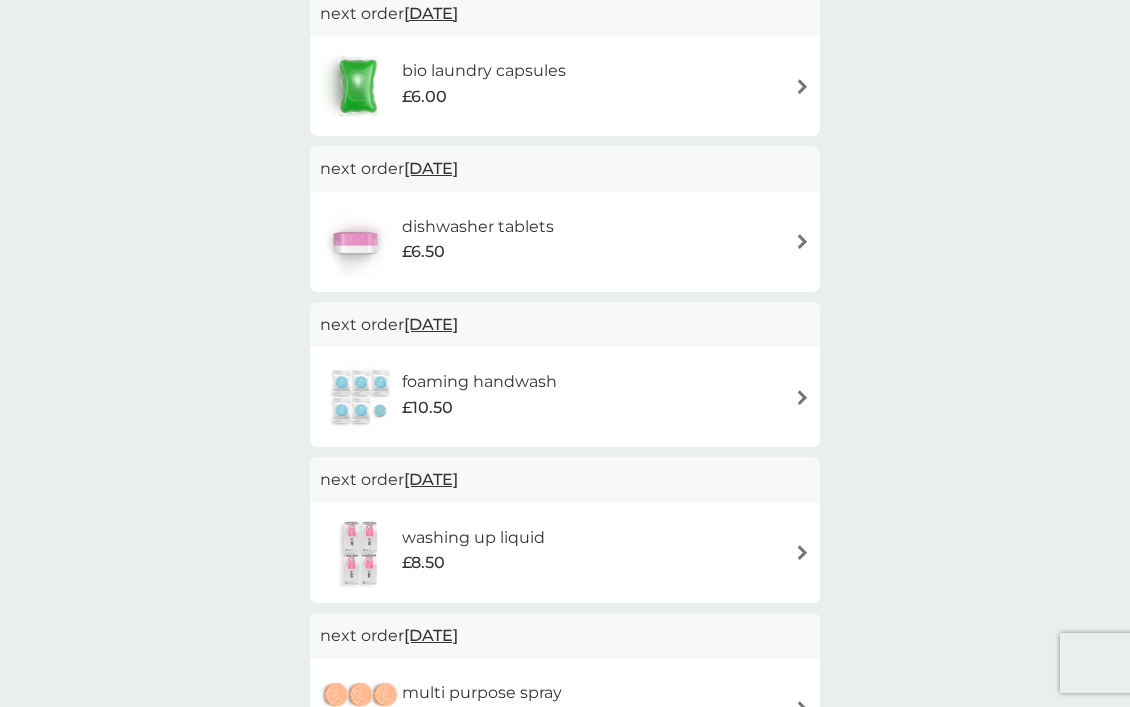 click on "dishwasher tablets £6.50" at bounding box center (488, 242) 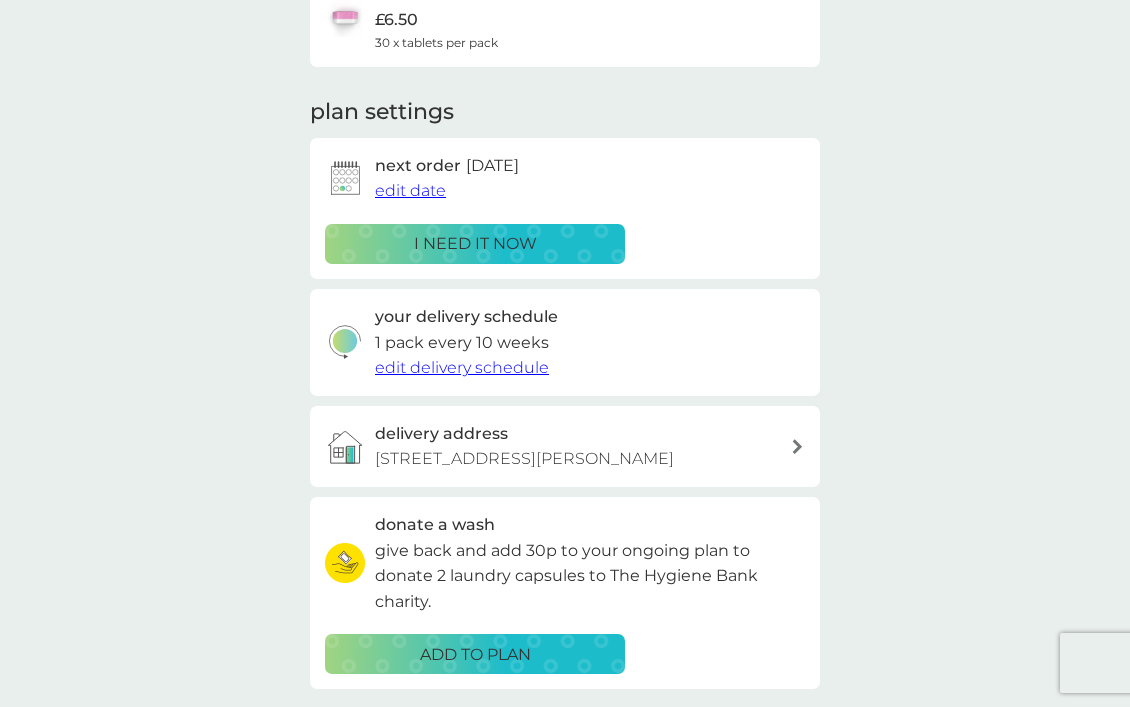 scroll, scrollTop: 0, scrollLeft: 0, axis: both 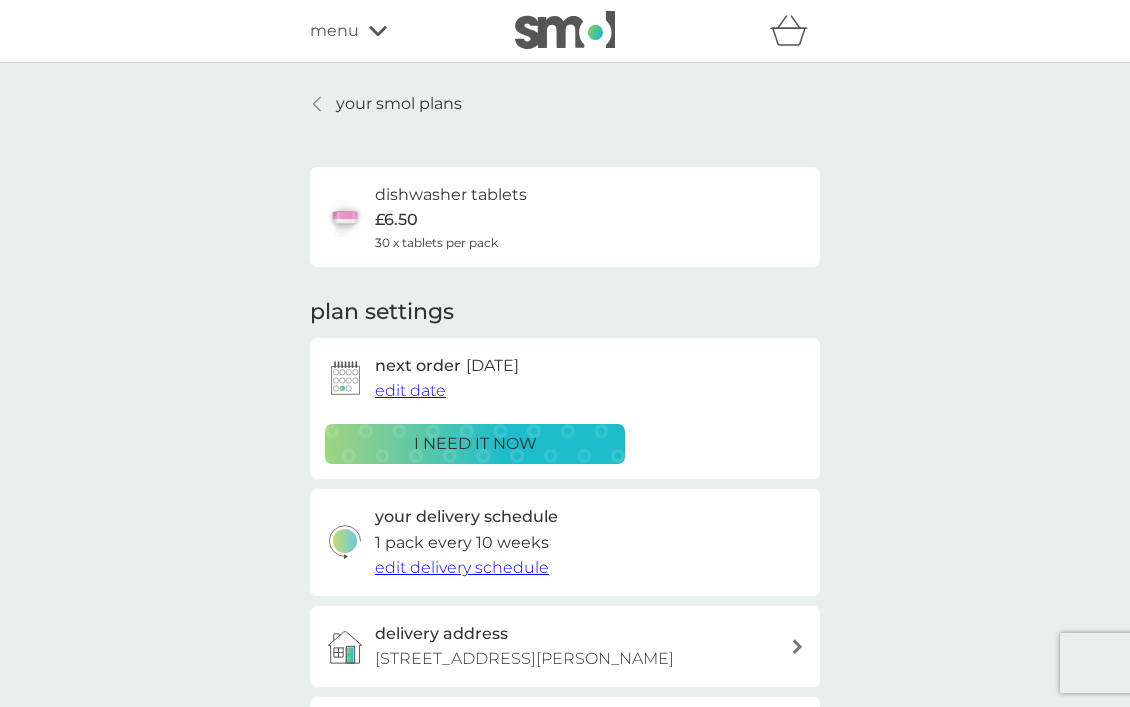 click on "edit date" at bounding box center [410, 390] 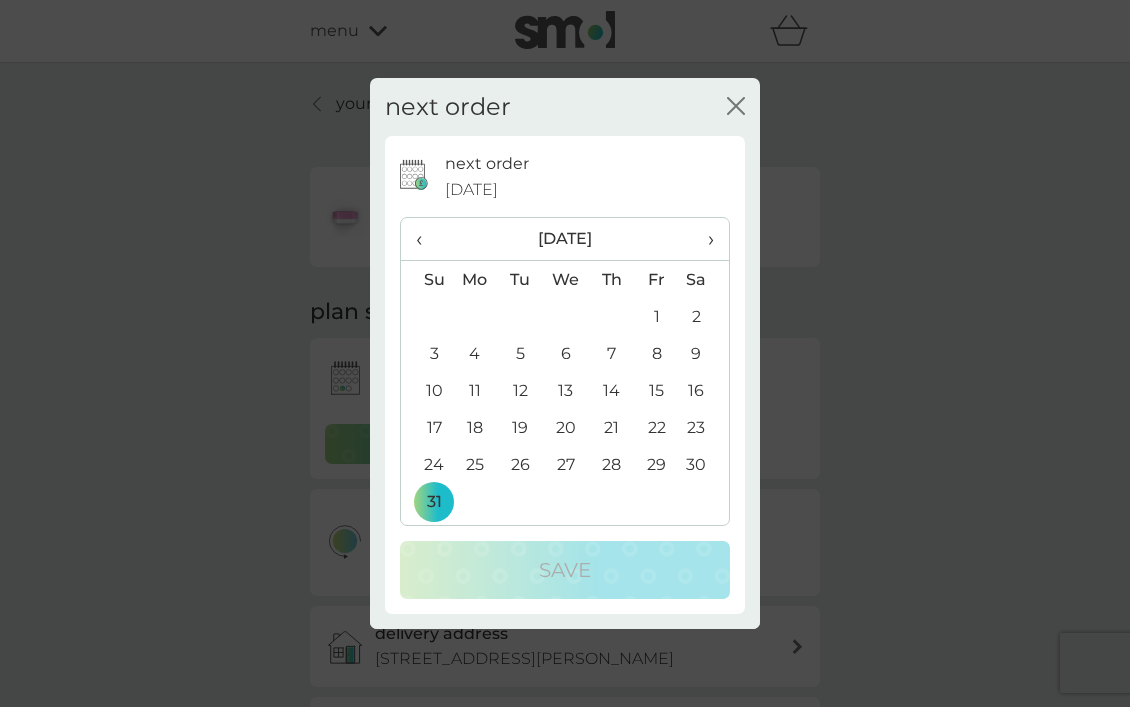 click on "‹" at bounding box center [426, 239] 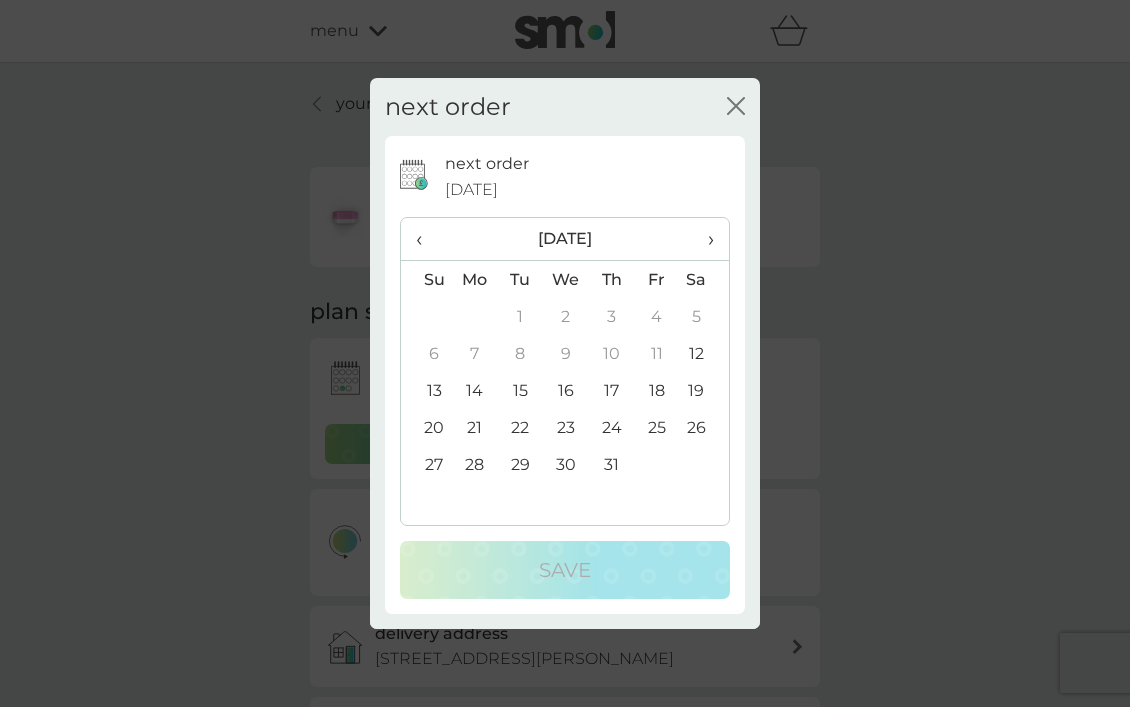 click on "14" at bounding box center [475, 390] 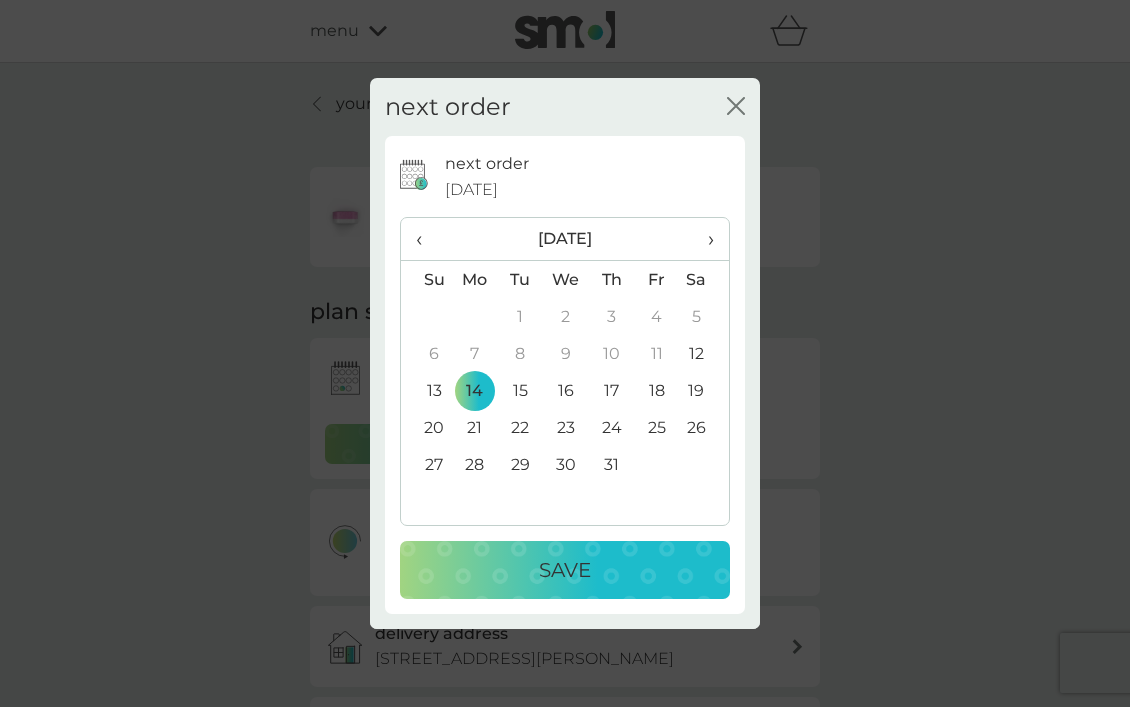 click on "Save" at bounding box center [565, 570] 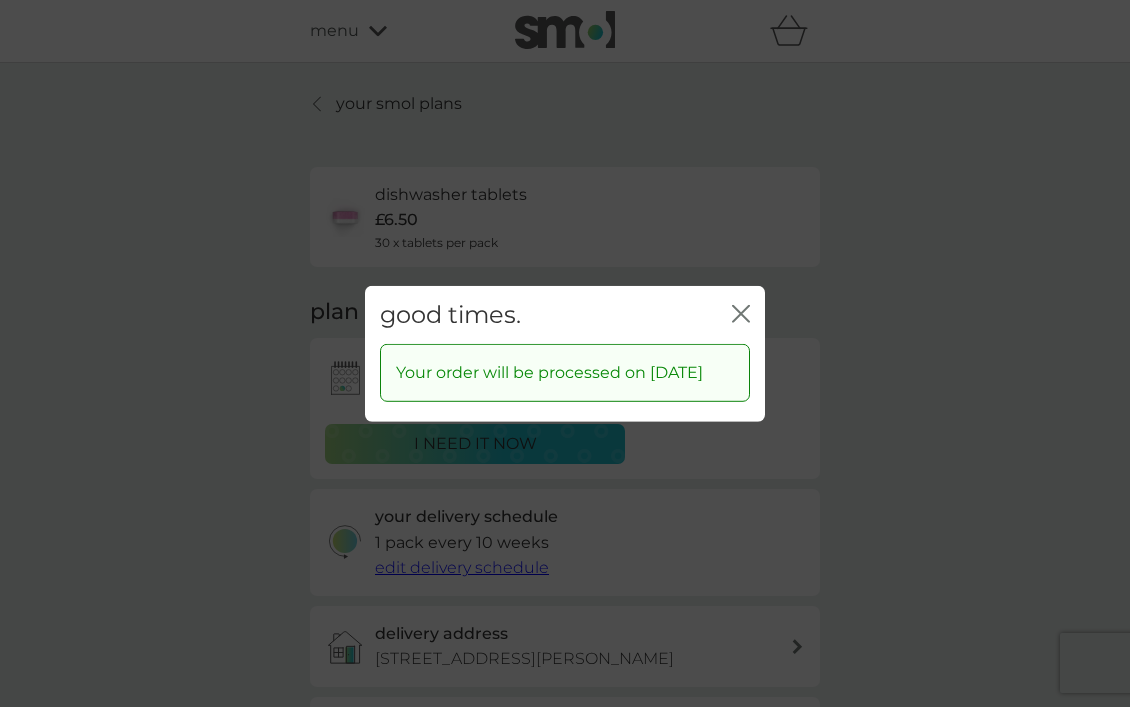 click on "close" 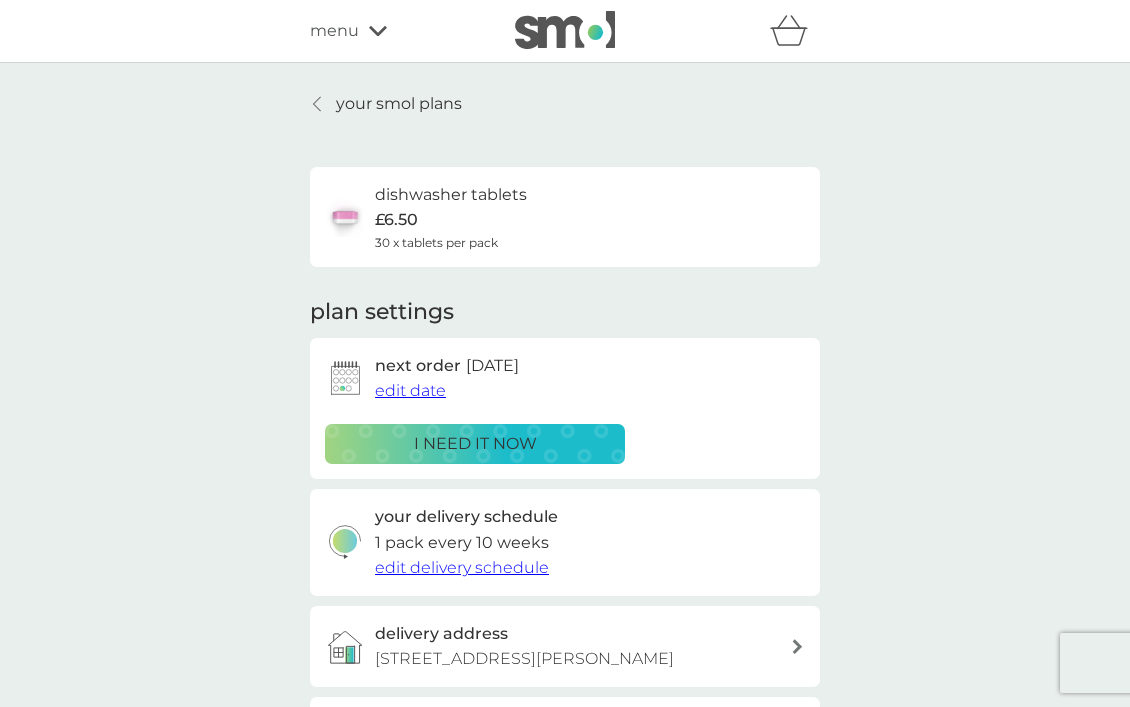 click on "your smol plans" at bounding box center [399, 104] 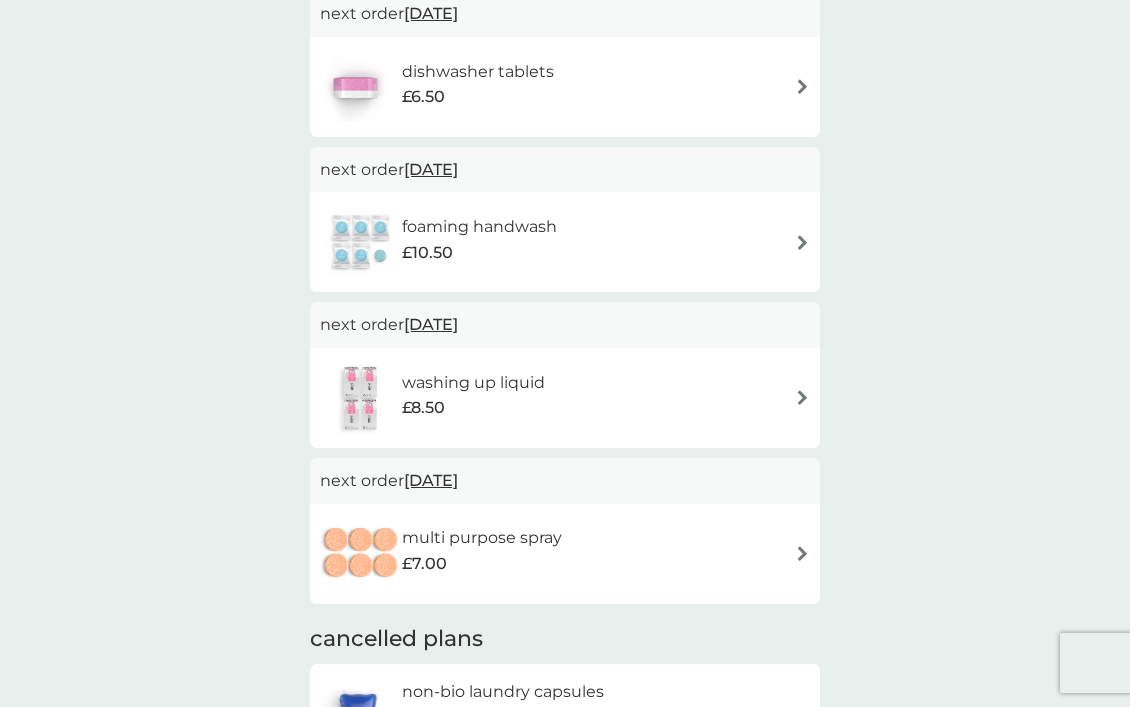 scroll, scrollTop: 400, scrollLeft: 0, axis: vertical 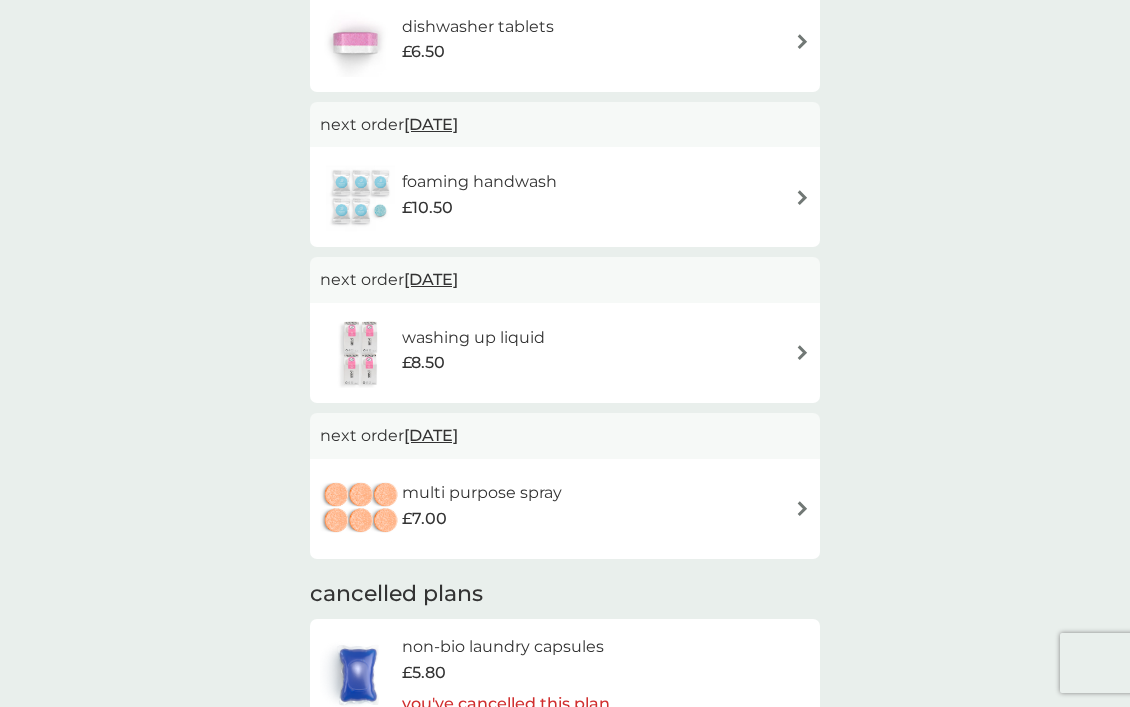 click on "washing up liquid £8.50" at bounding box center [565, 353] 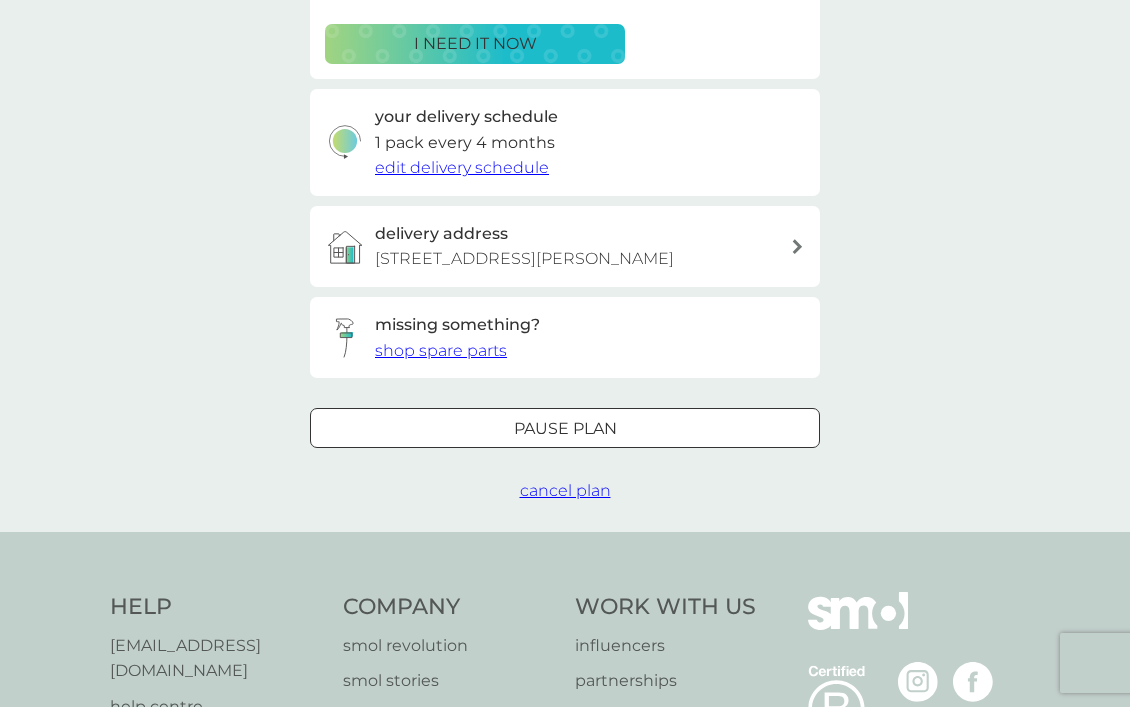 scroll, scrollTop: 0, scrollLeft: 0, axis: both 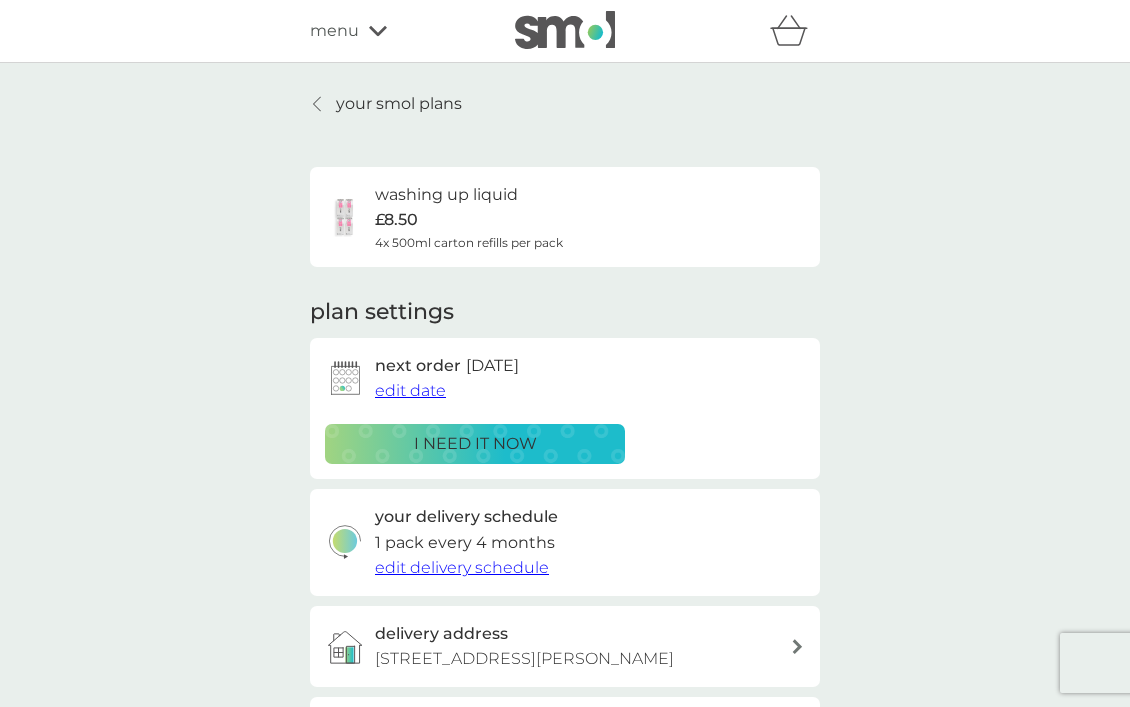 click on "edit date" at bounding box center [410, 390] 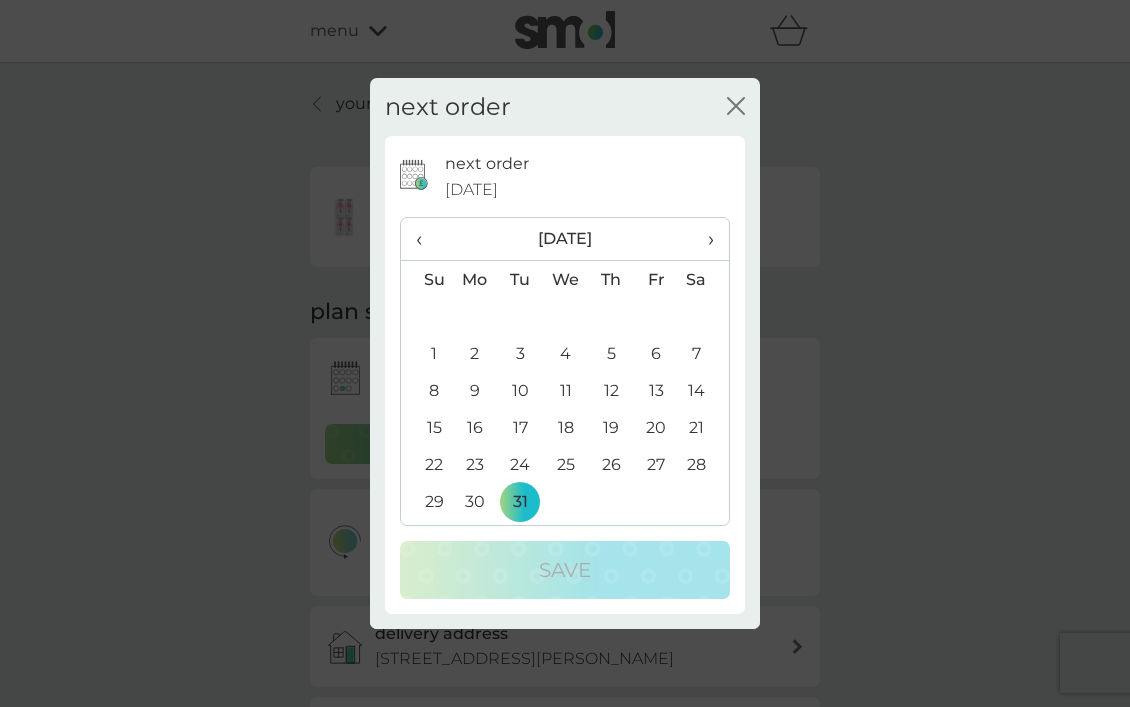 click on "‹" at bounding box center (426, 239) 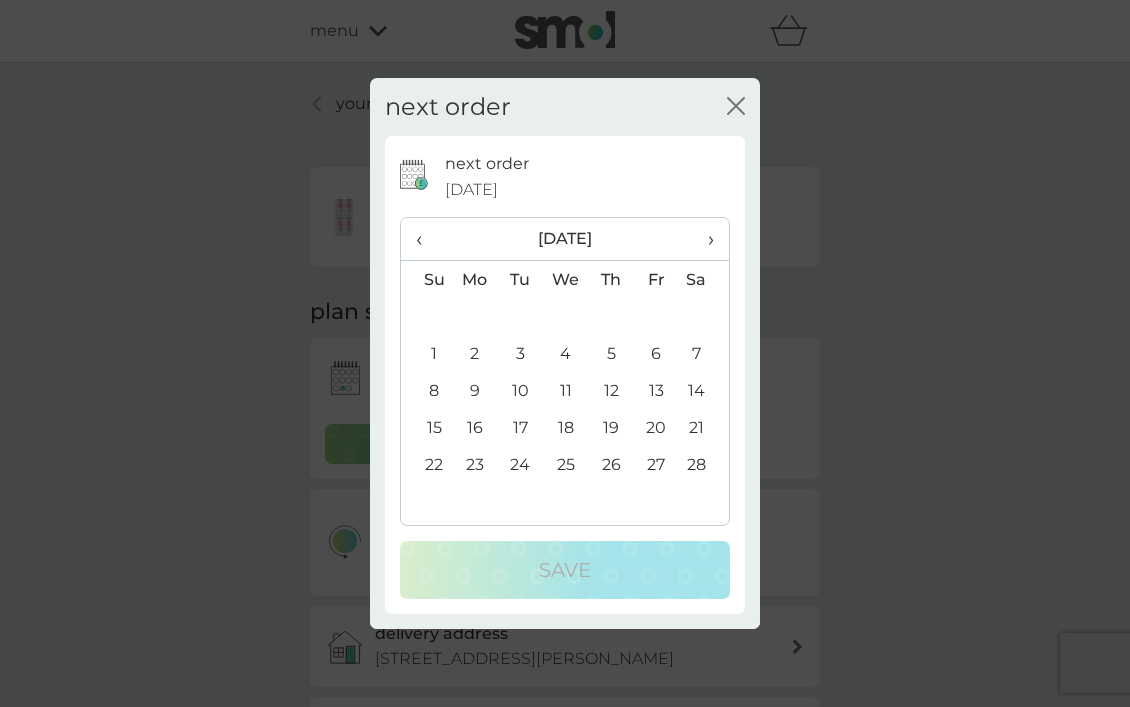 click on "‹" at bounding box center [426, 239] 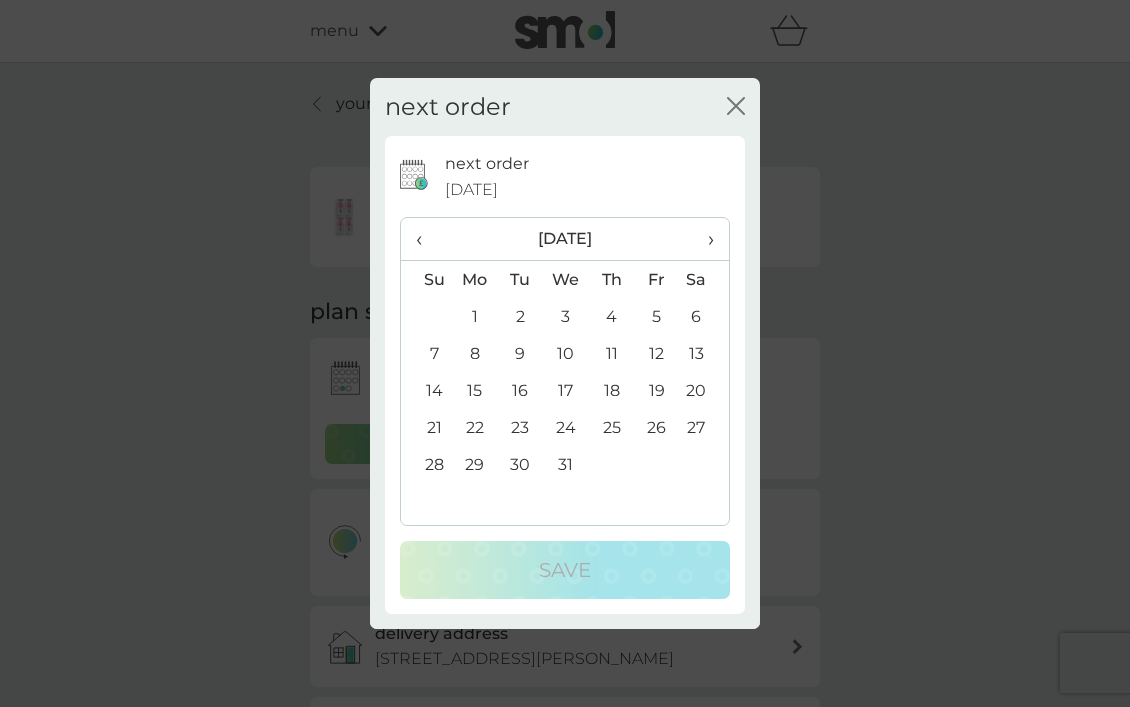 click on "‹" at bounding box center (426, 239) 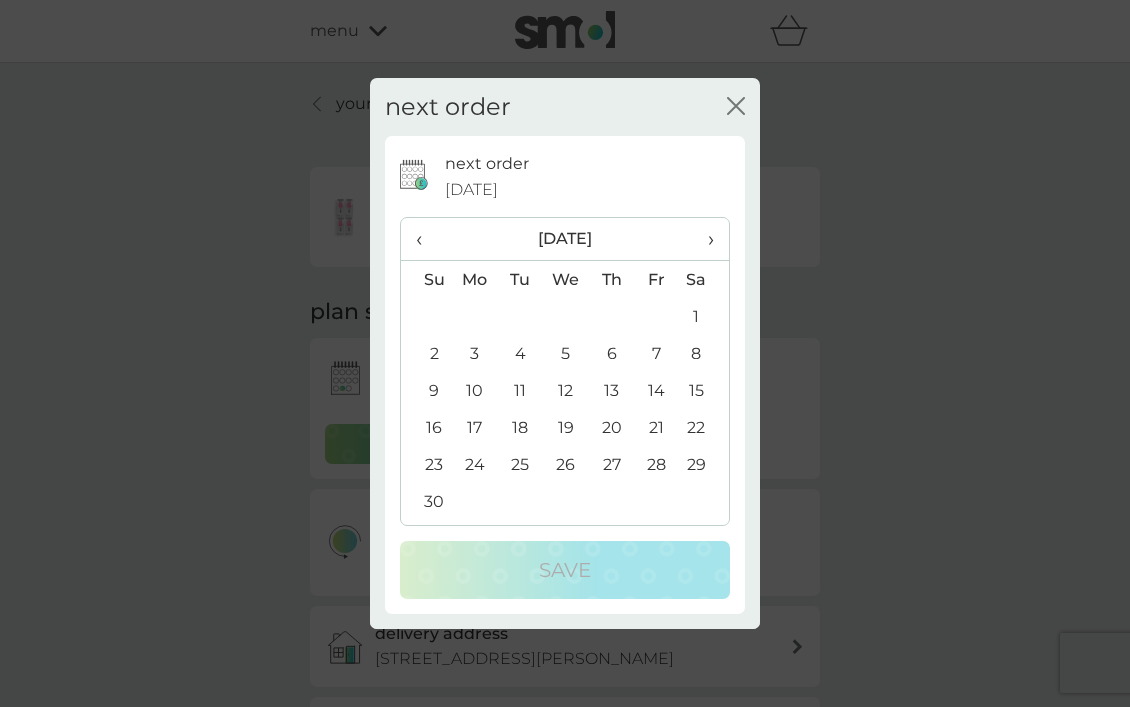 click on "‹" at bounding box center [426, 239] 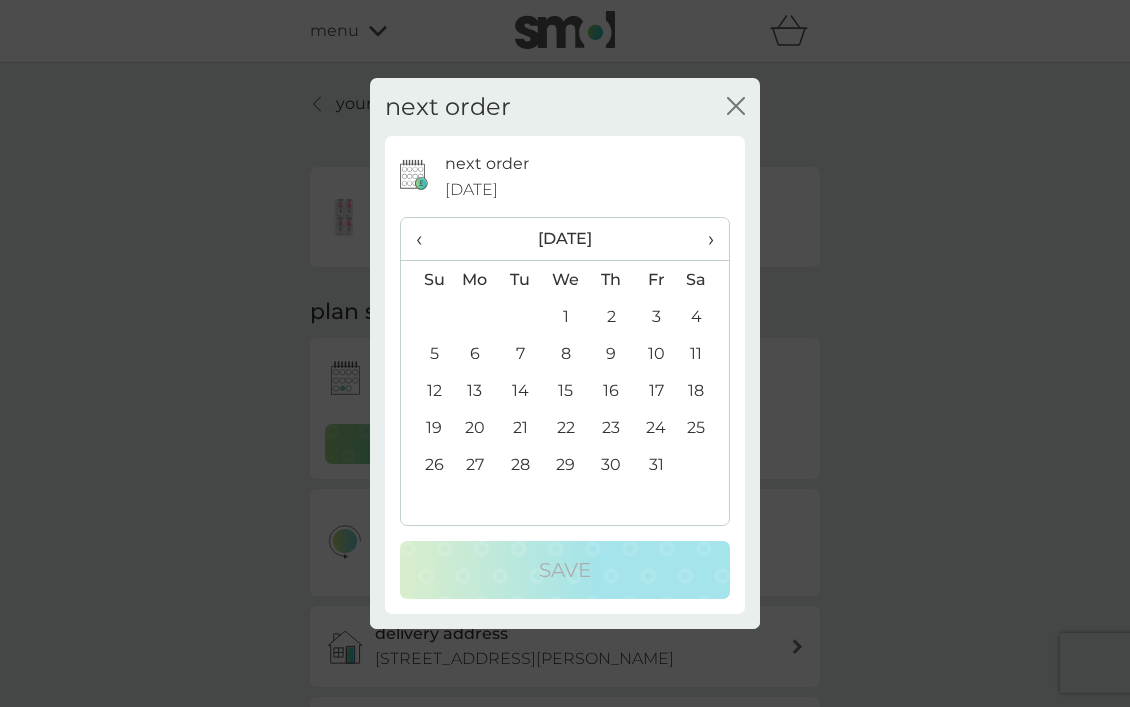 click on "‹" at bounding box center [426, 239] 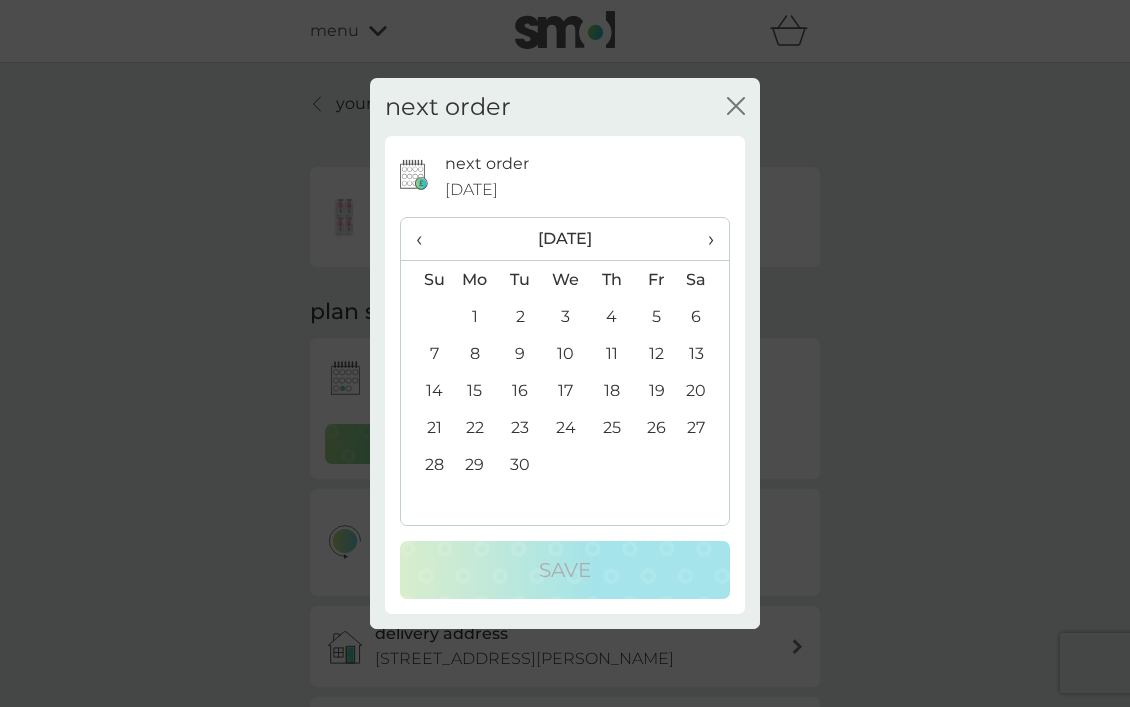 click on "‹" at bounding box center [426, 239] 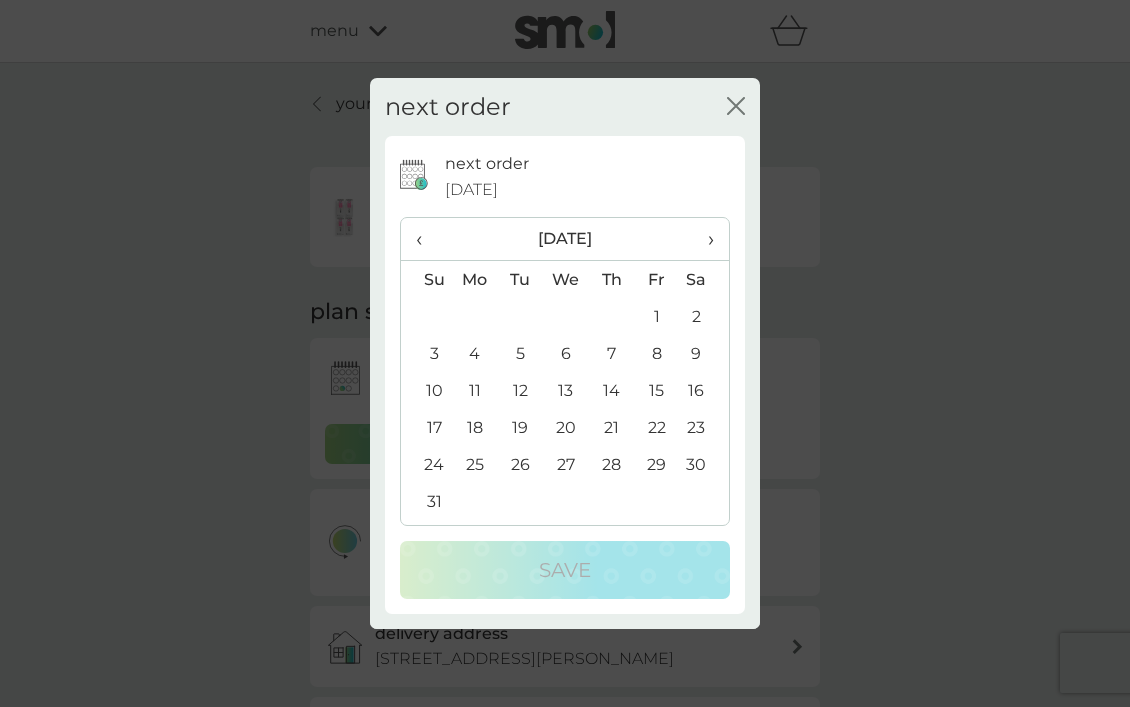 click on "‹" at bounding box center [426, 239] 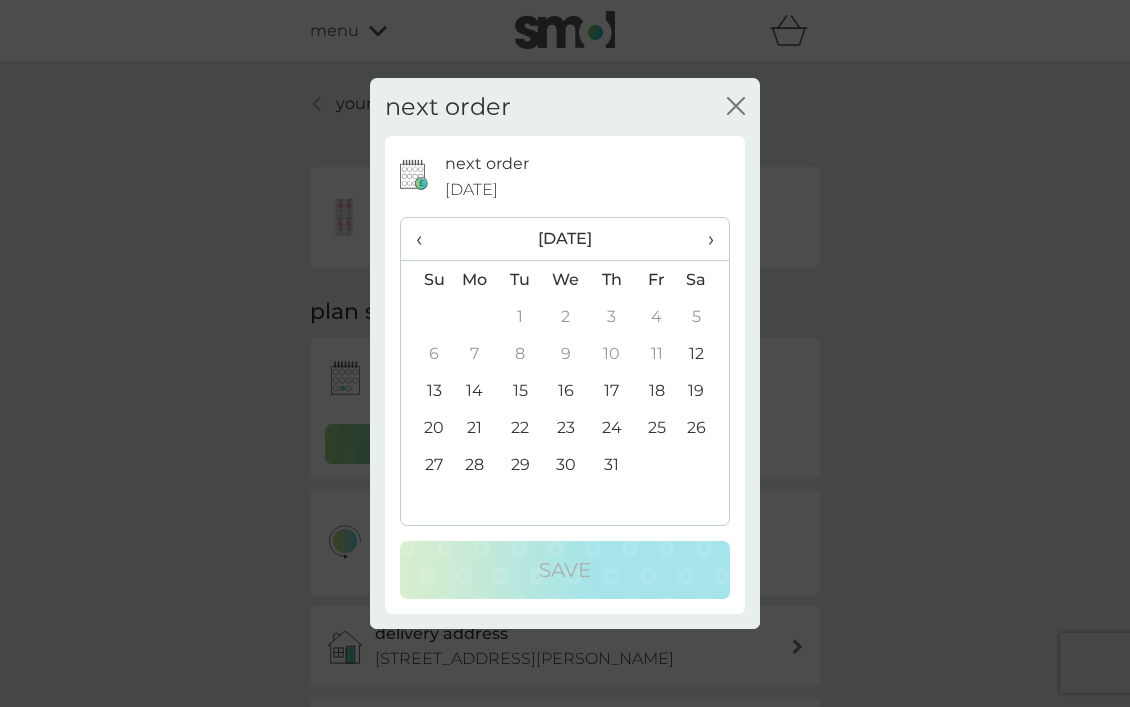 click on "14" at bounding box center [475, 390] 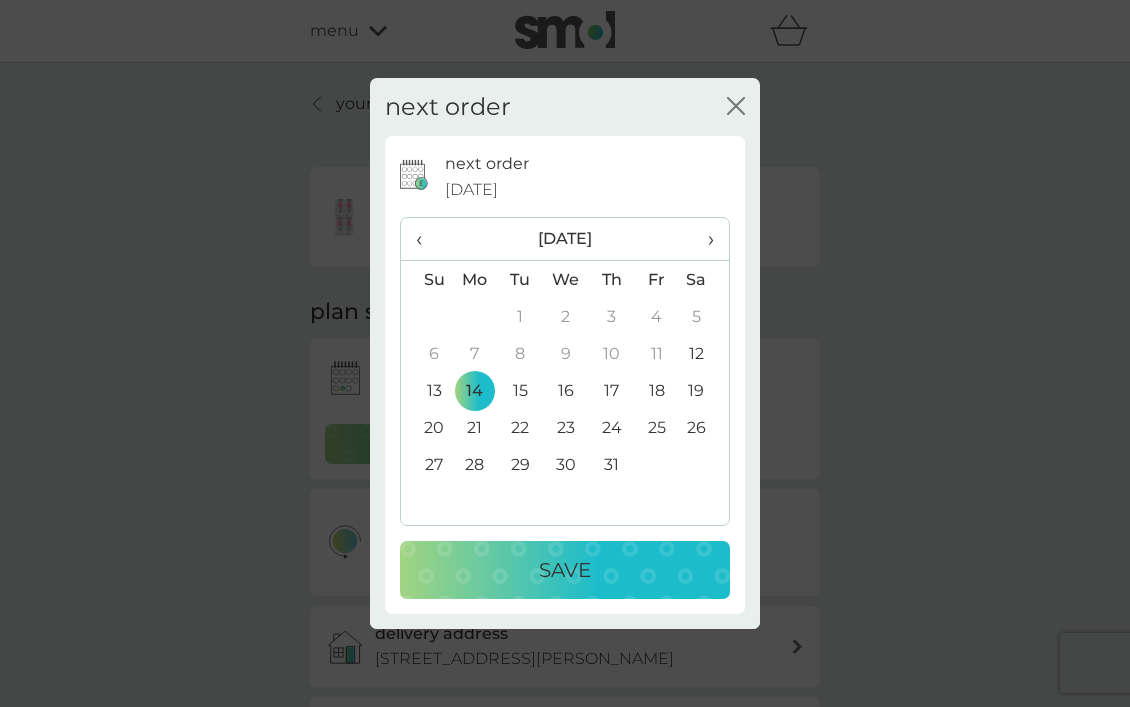 click on "Save" at bounding box center (565, 570) 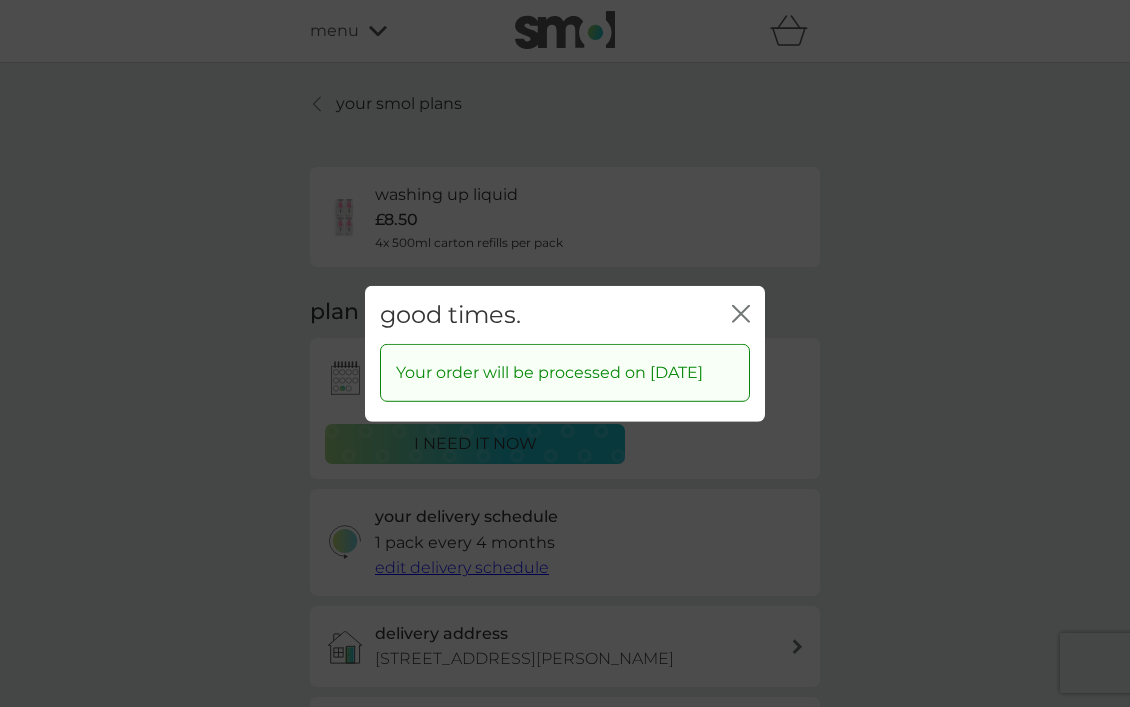 click on "good times. close" at bounding box center (565, 314) 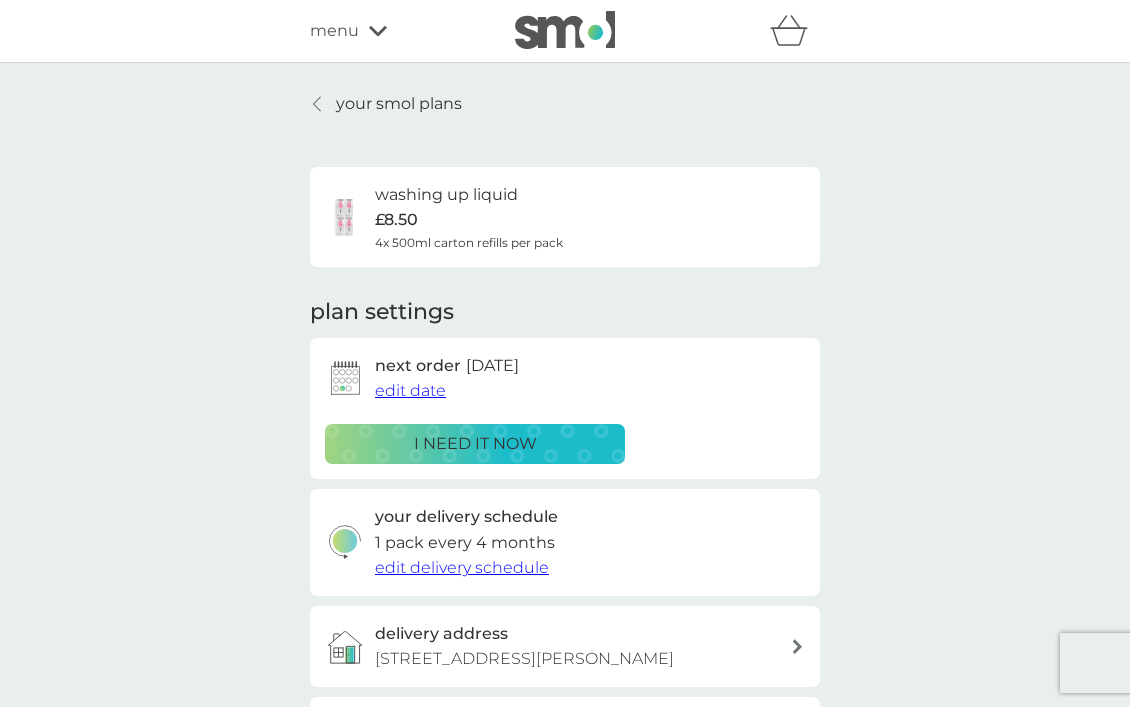 click on "your smol plans" at bounding box center [399, 104] 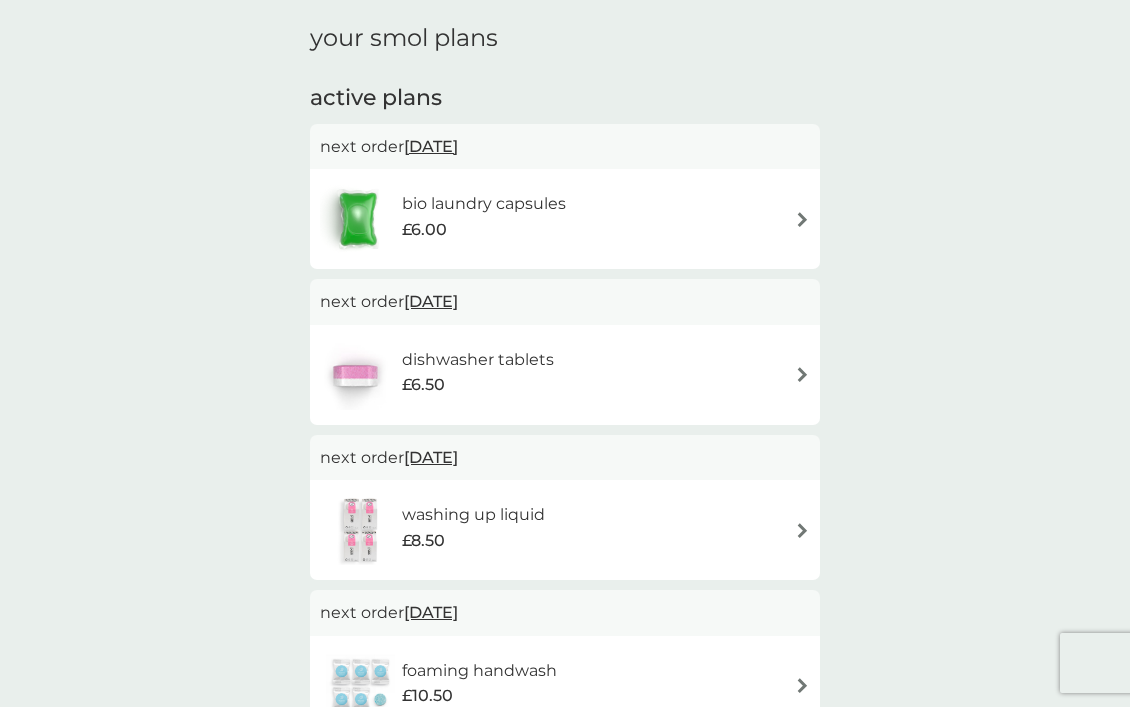 scroll, scrollTop: 0, scrollLeft: 0, axis: both 